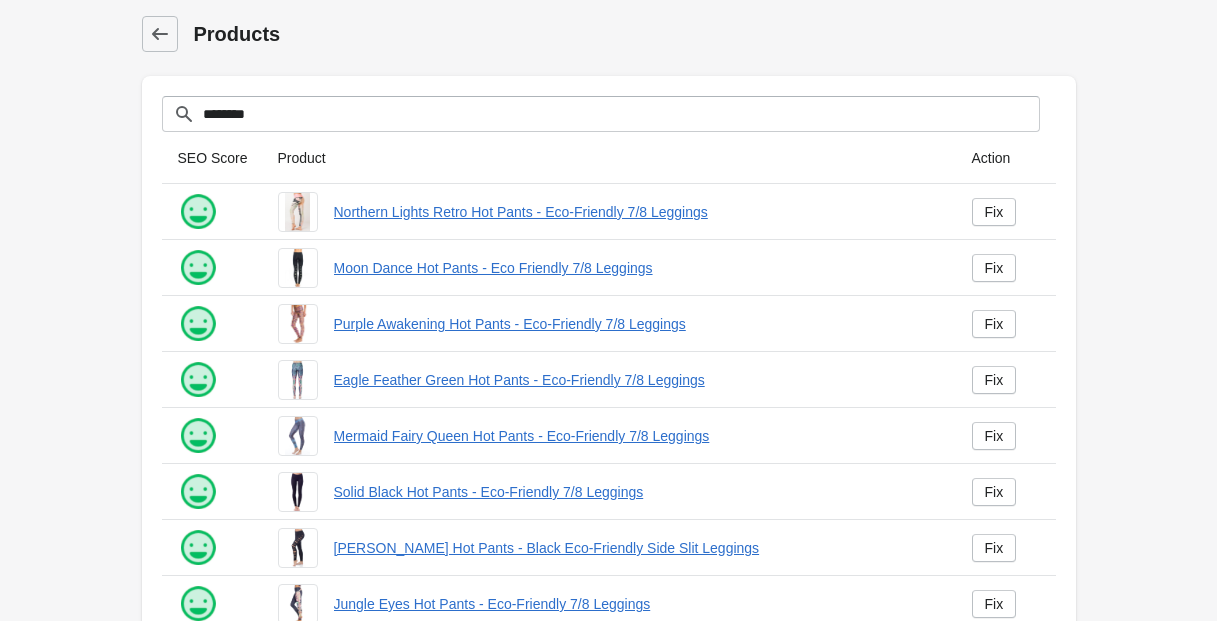 scroll, scrollTop: 219, scrollLeft: 0, axis: vertical 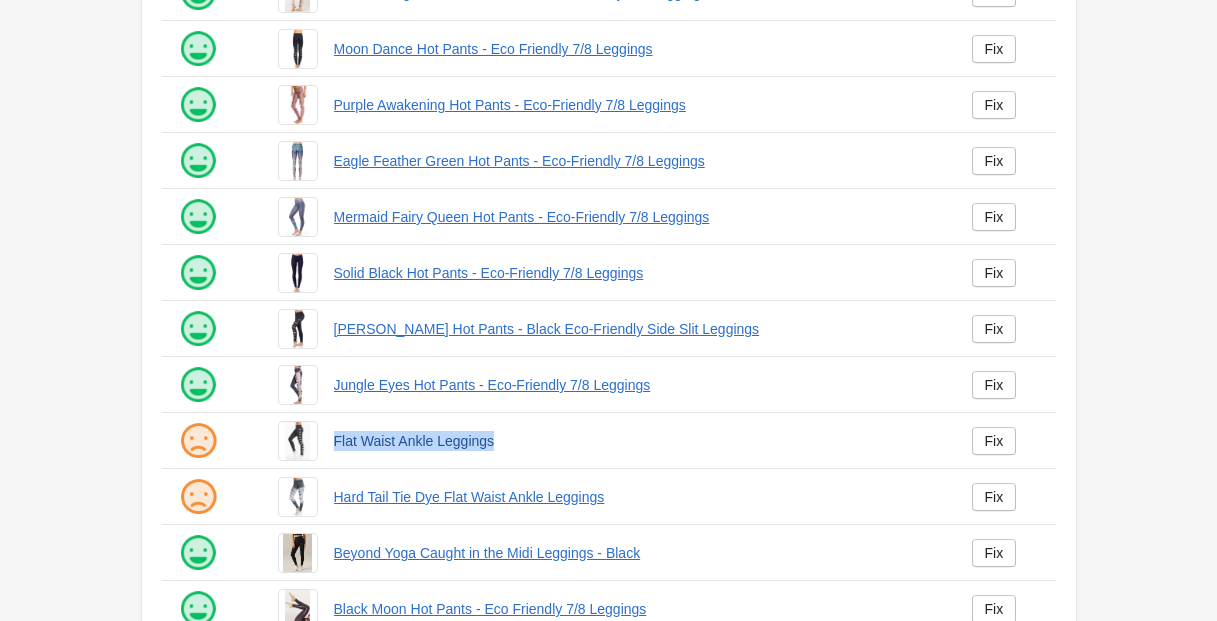drag, startPoint x: 333, startPoint y: 428, endPoint x: 512, endPoint y: 443, distance: 179.6274 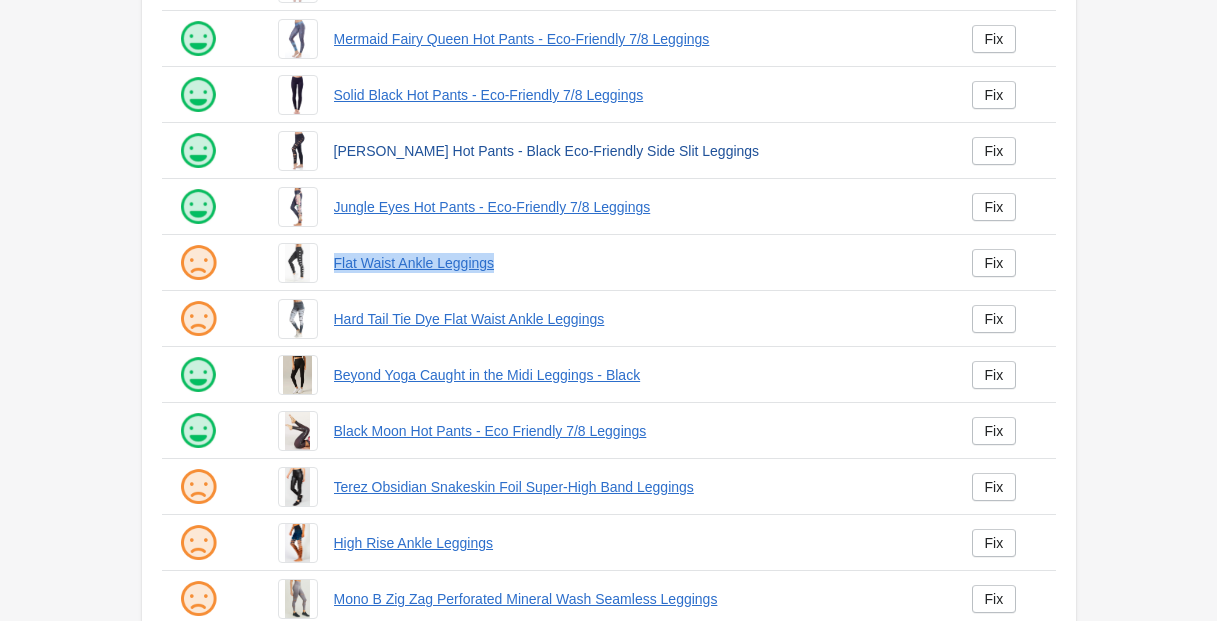 scroll, scrollTop: 404, scrollLeft: 0, axis: vertical 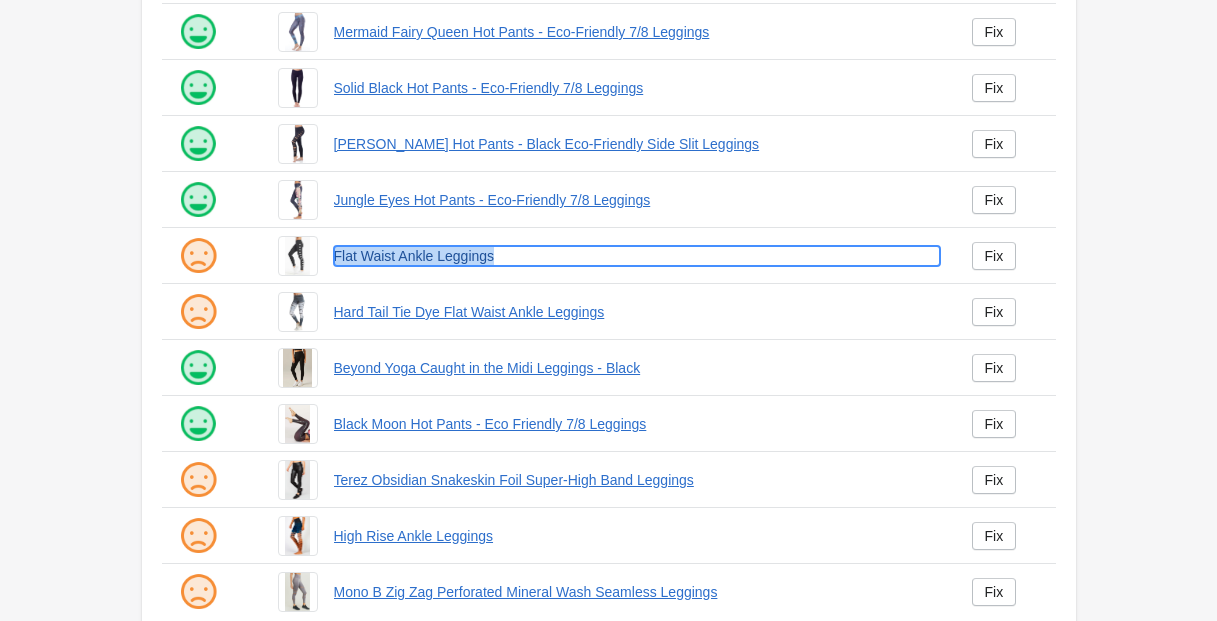 click on "Flat Waist Ankle Leggings" at bounding box center [637, 256] 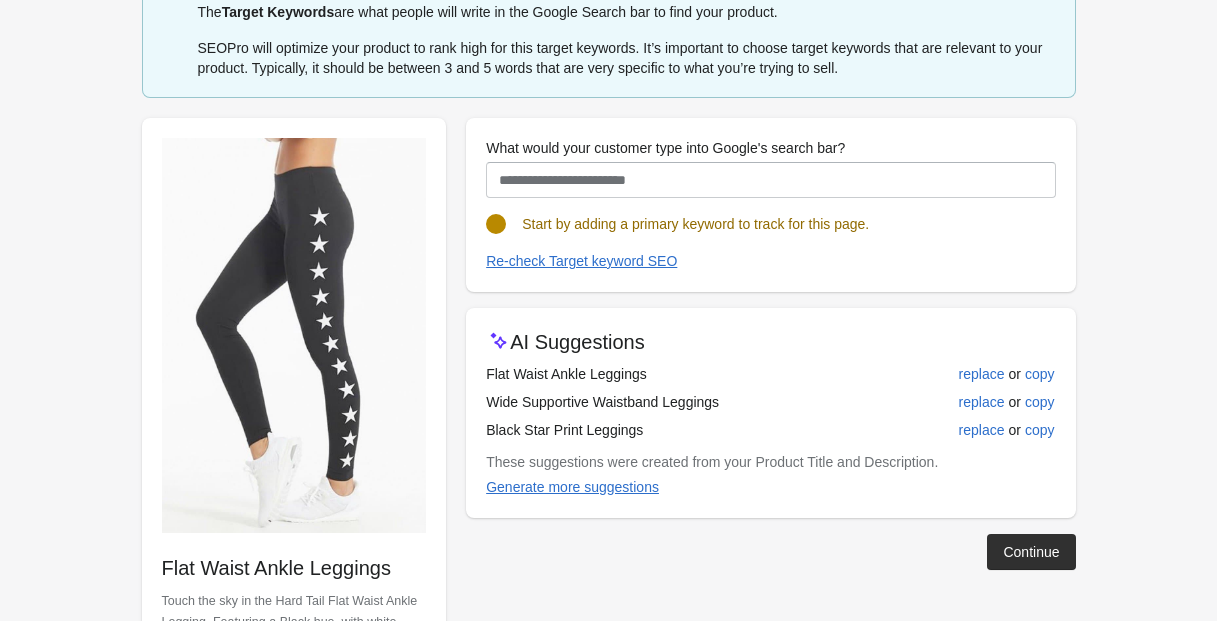 scroll, scrollTop: 0, scrollLeft: 0, axis: both 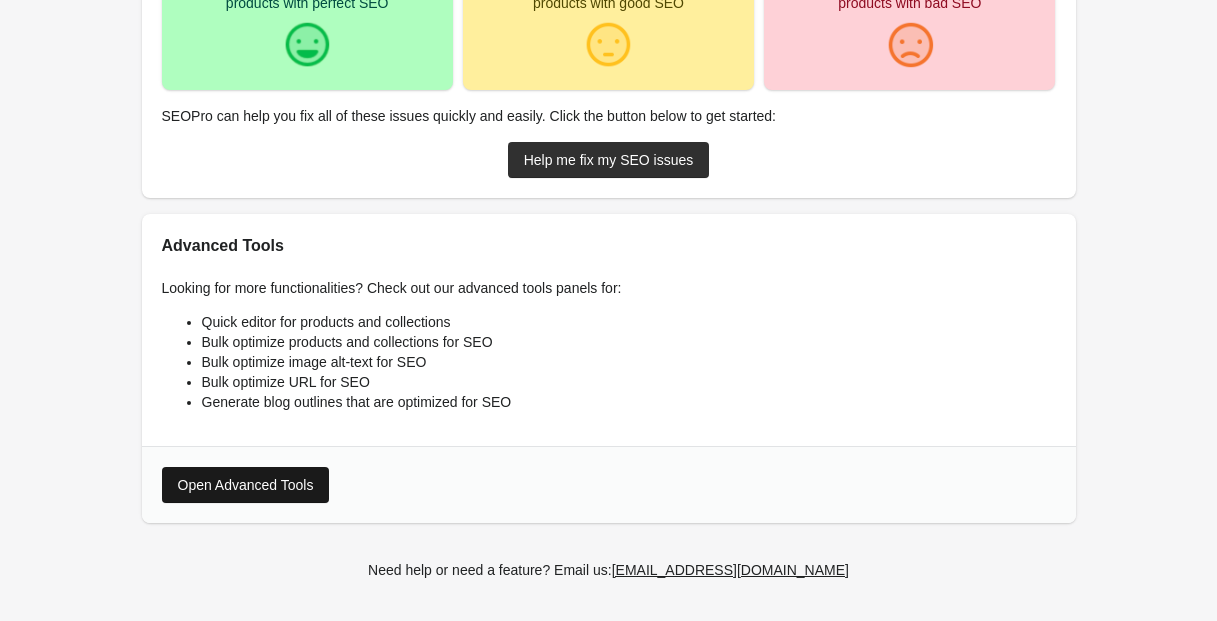 click on "Open Advanced Tools" at bounding box center [246, 485] 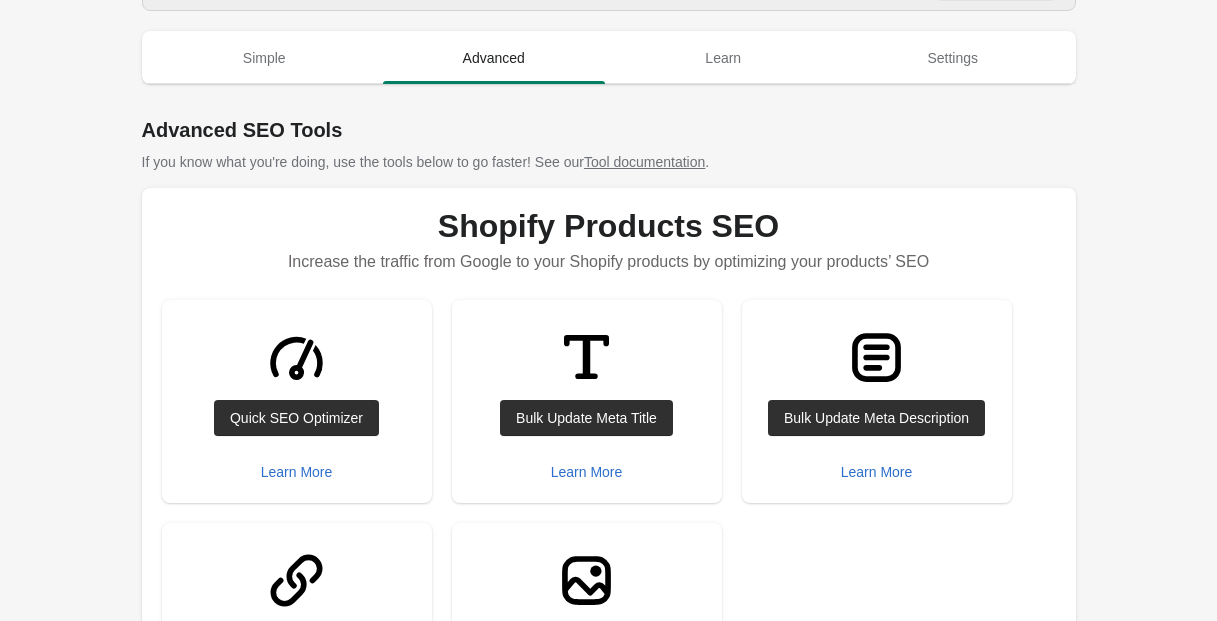 scroll, scrollTop: 0, scrollLeft: 0, axis: both 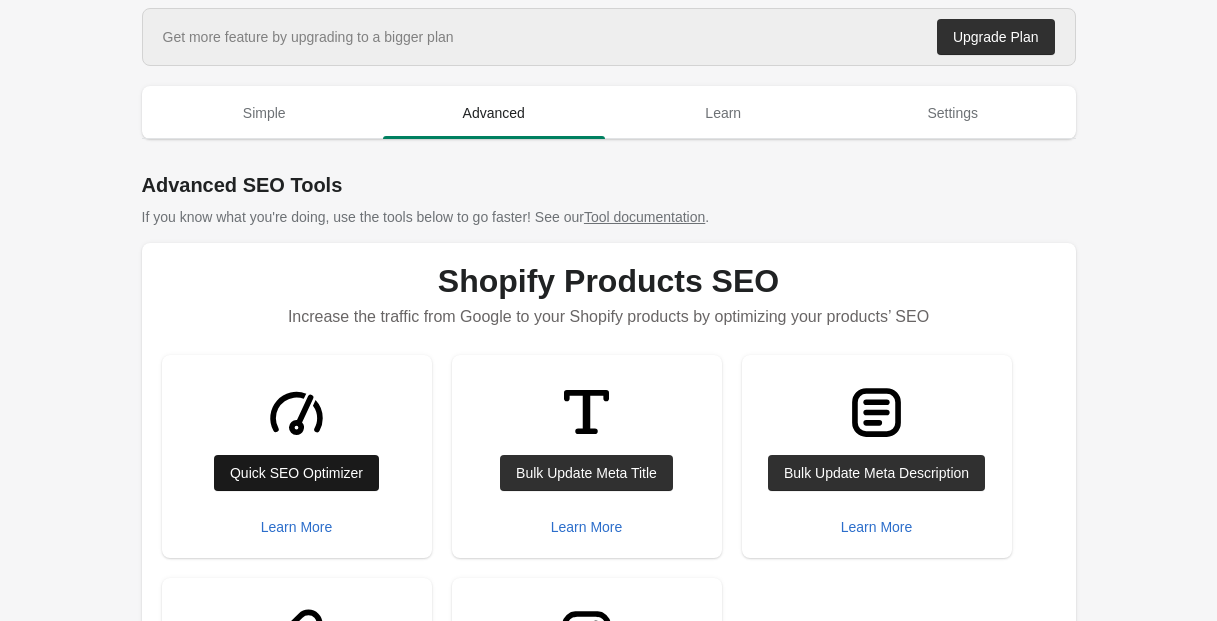 click on "Quick SEO Optimizer" at bounding box center [296, 473] 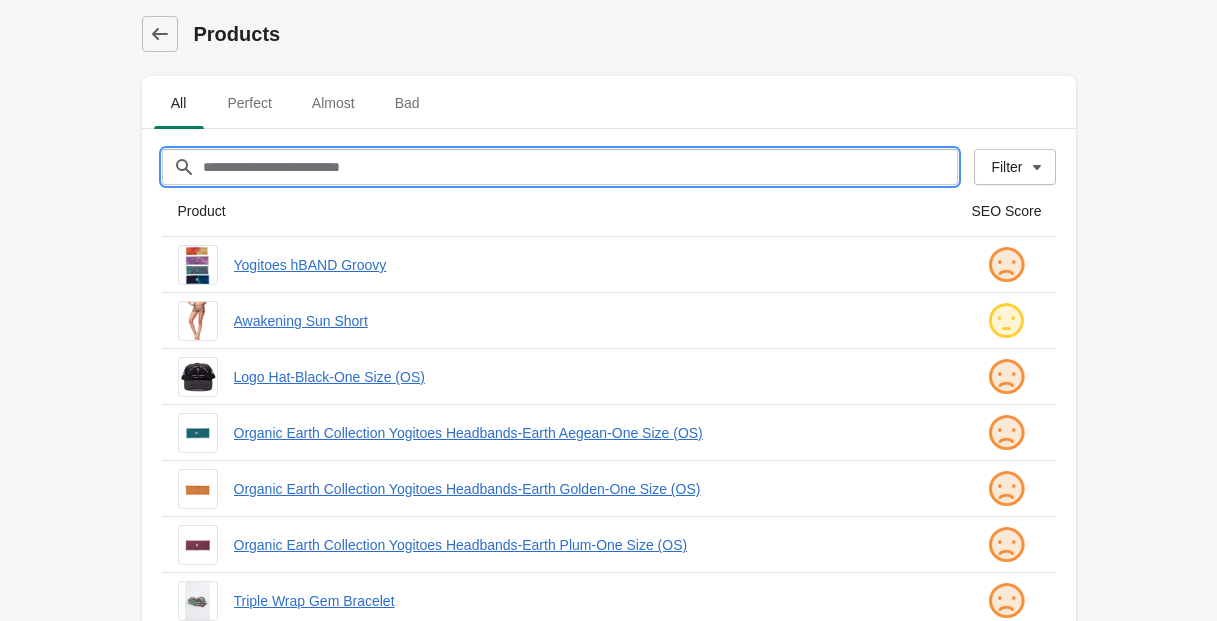 click on "Filter[title]" at bounding box center (580, 167) 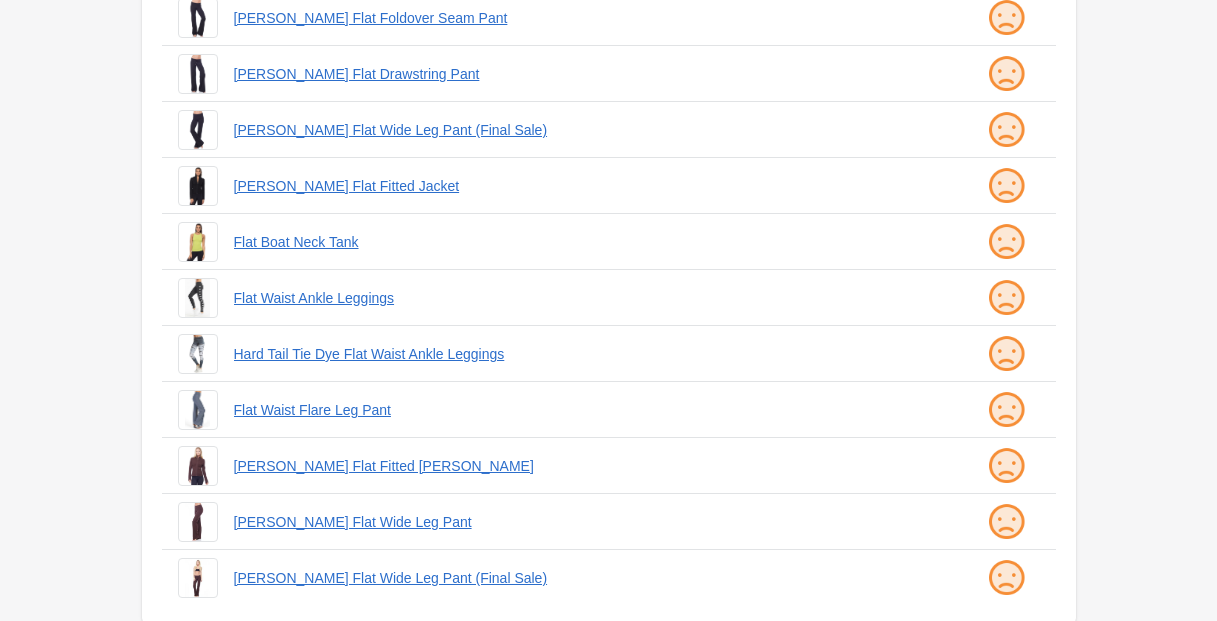 scroll, scrollTop: 512, scrollLeft: 0, axis: vertical 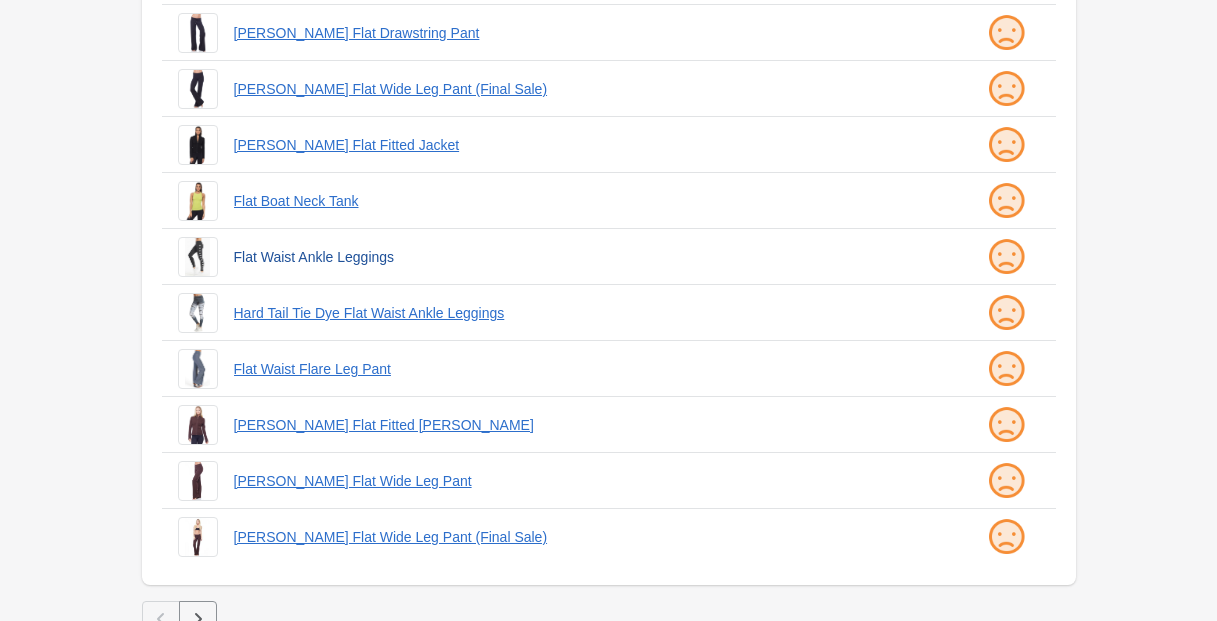 type on "****" 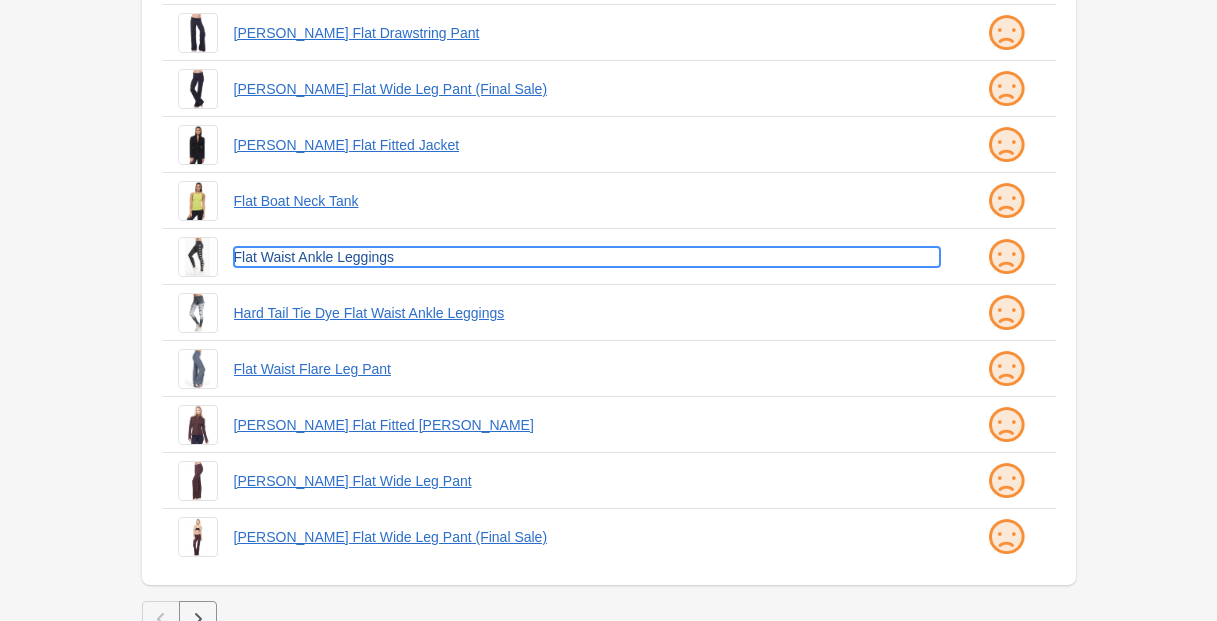 click on "Flat Waist Ankle Leggings" at bounding box center (587, 257) 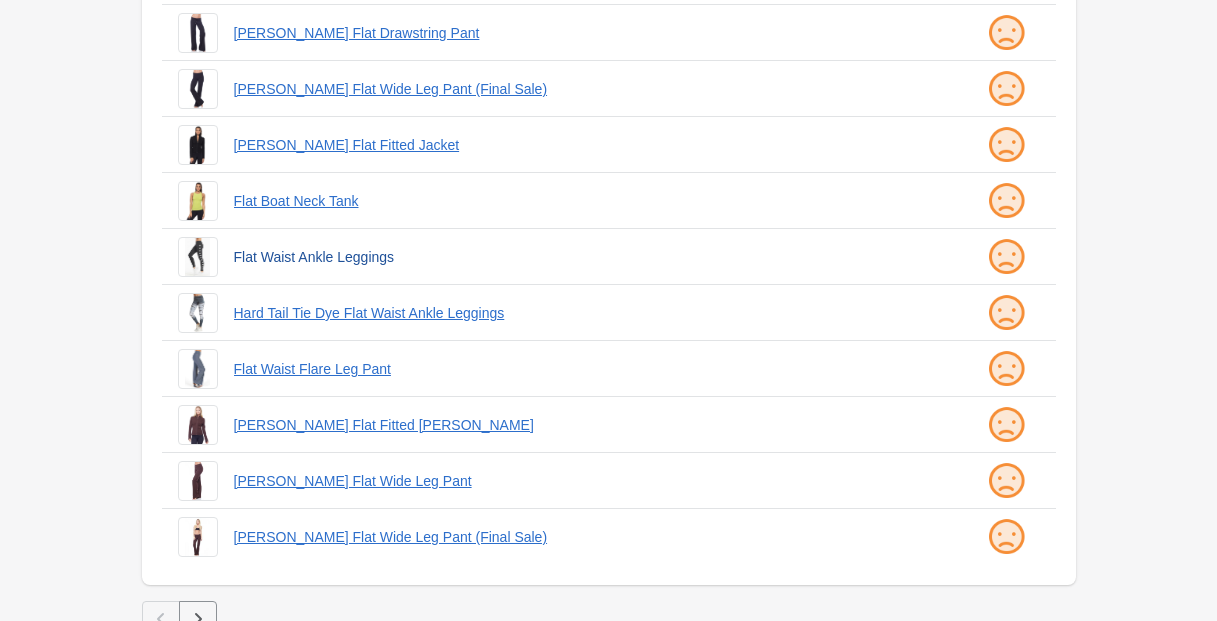 scroll, scrollTop: 0, scrollLeft: 0, axis: both 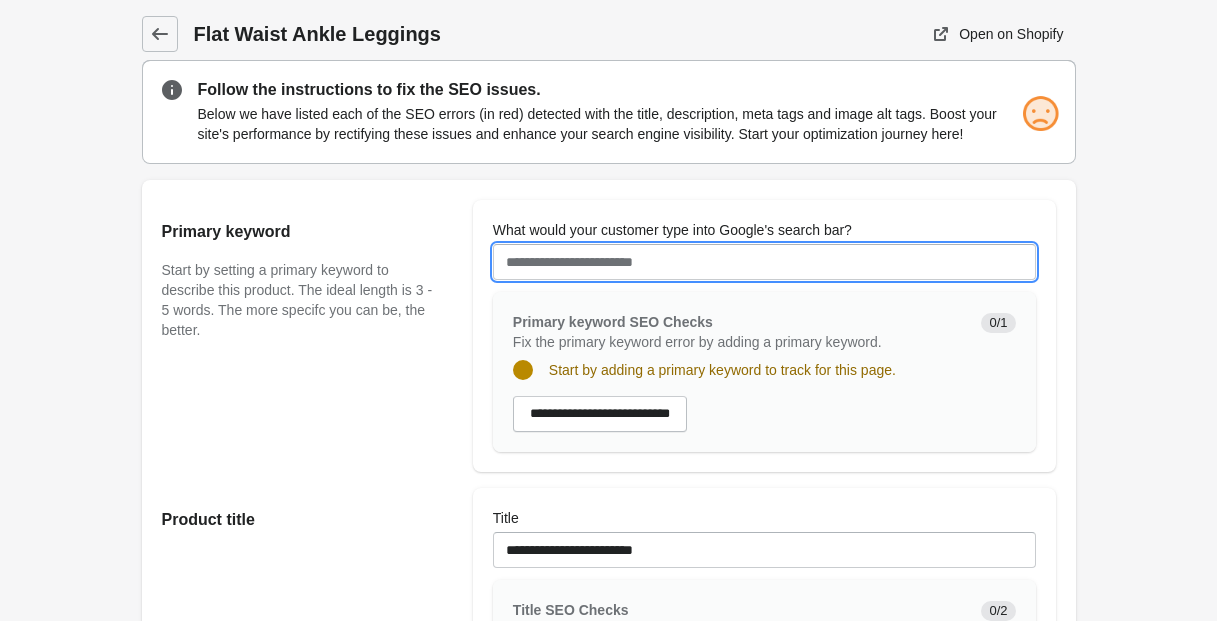 click on "What would your customer type into Google's search bar?" at bounding box center [764, 262] 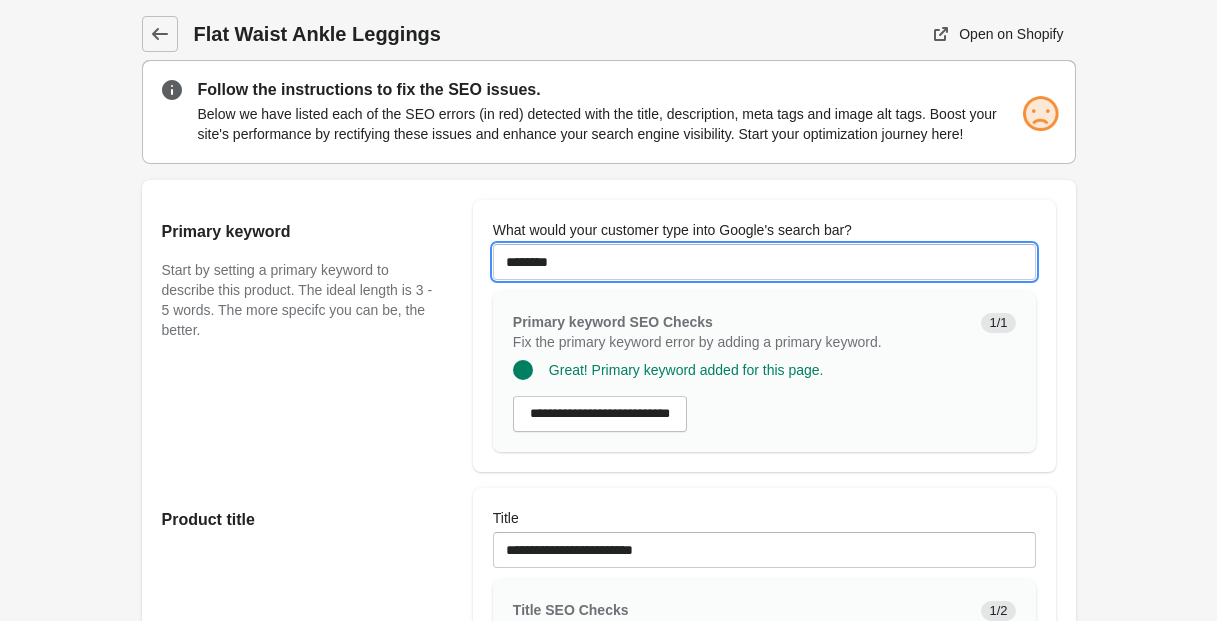 type on "********" 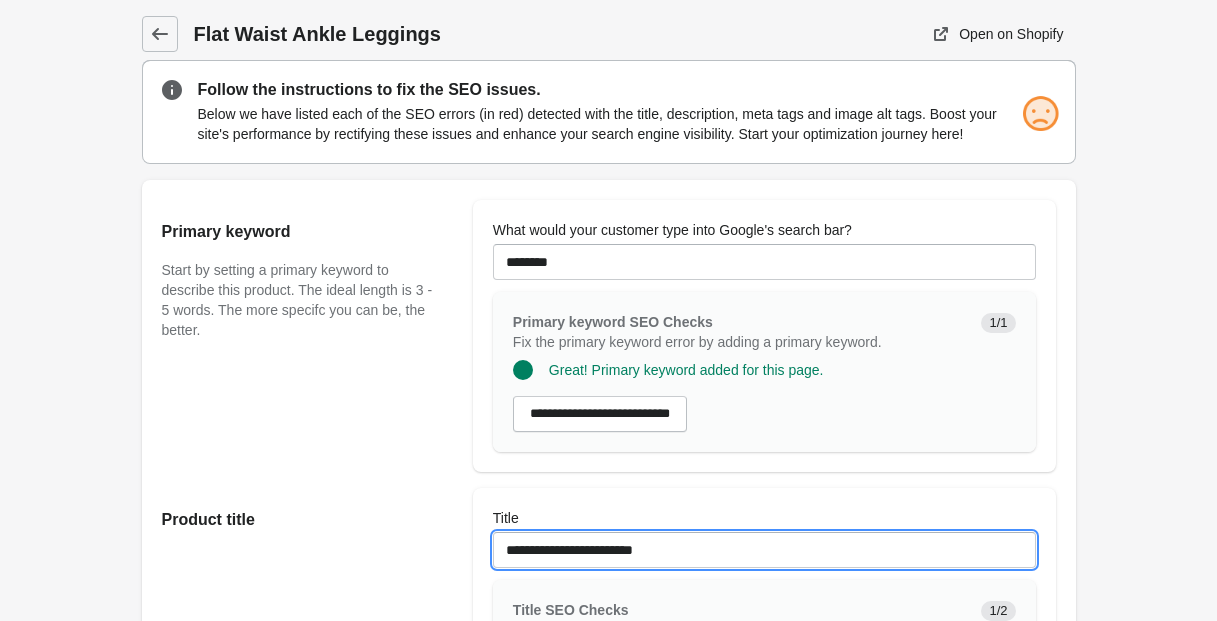 click on "**********" at bounding box center [764, 550] 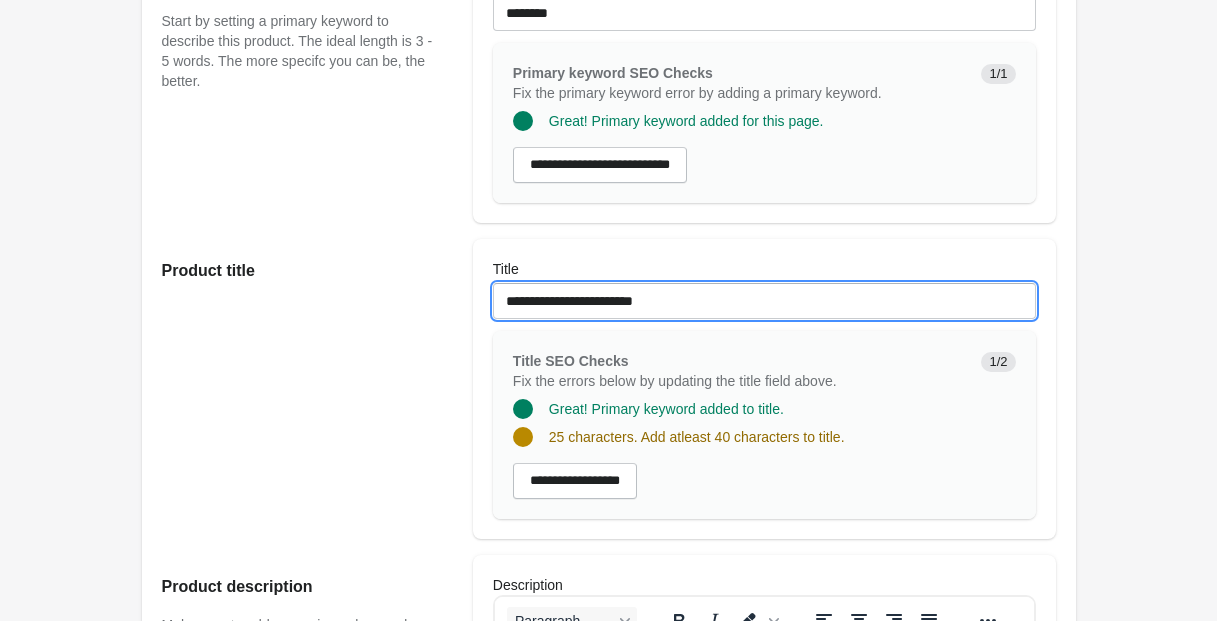 scroll, scrollTop: 253, scrollLeft: 0, axis: vertical 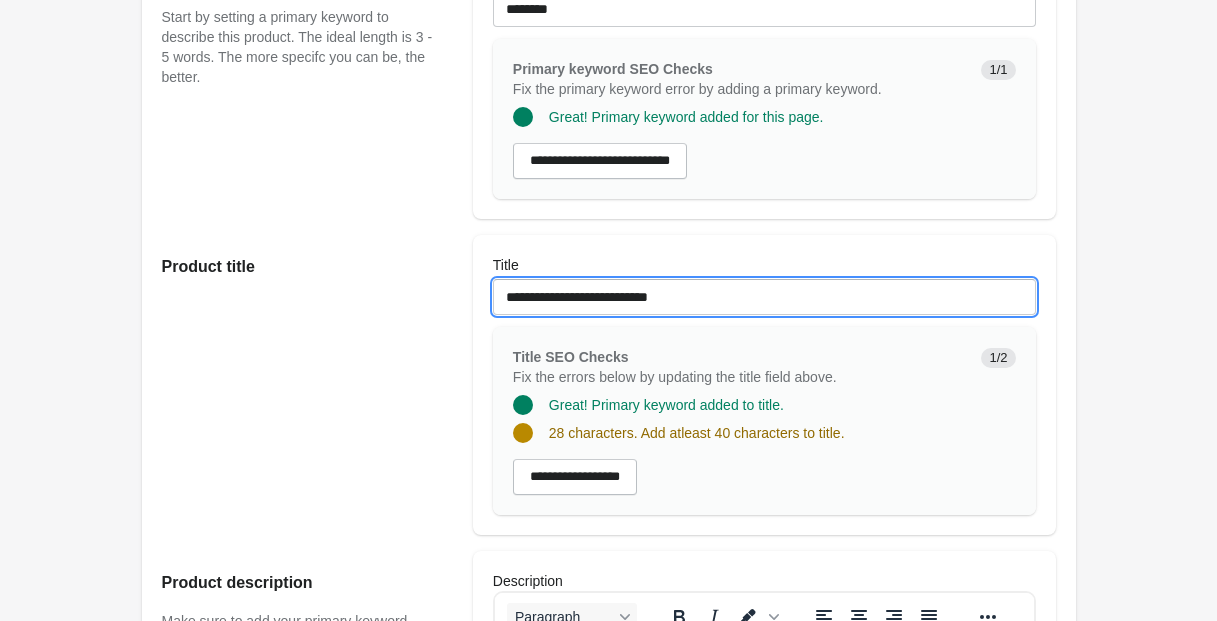 type on "**********" 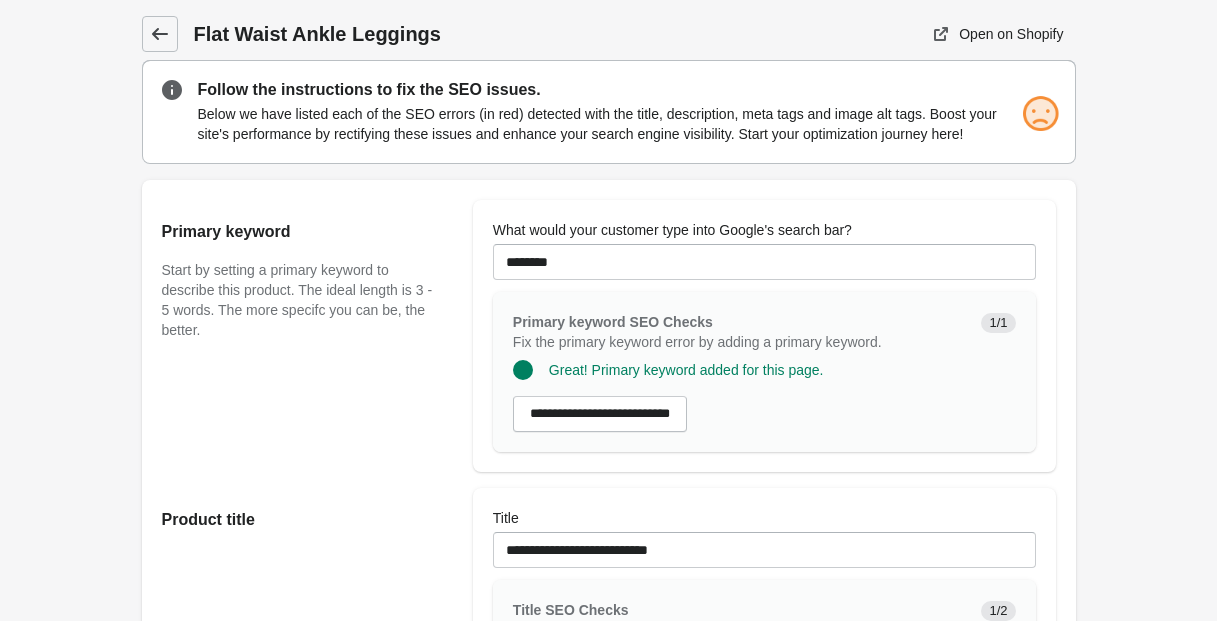 click 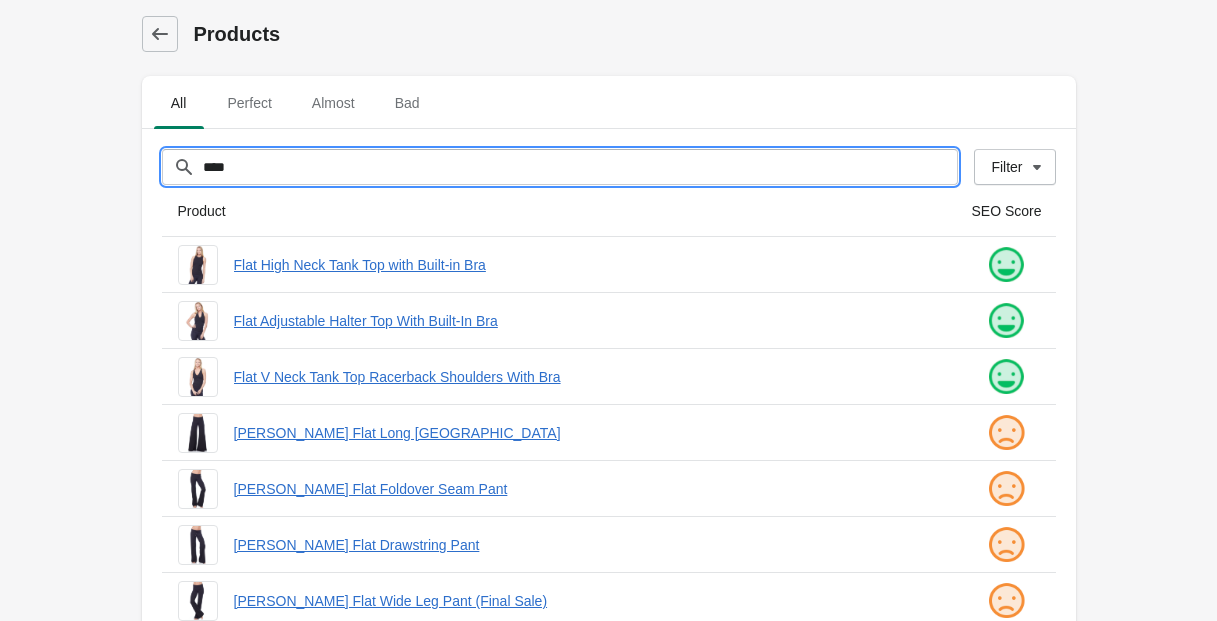 drag, startPoint x: 245, startPoint y: 170, endPoint x: 193, endPoint y: 169, distance: 52.009613 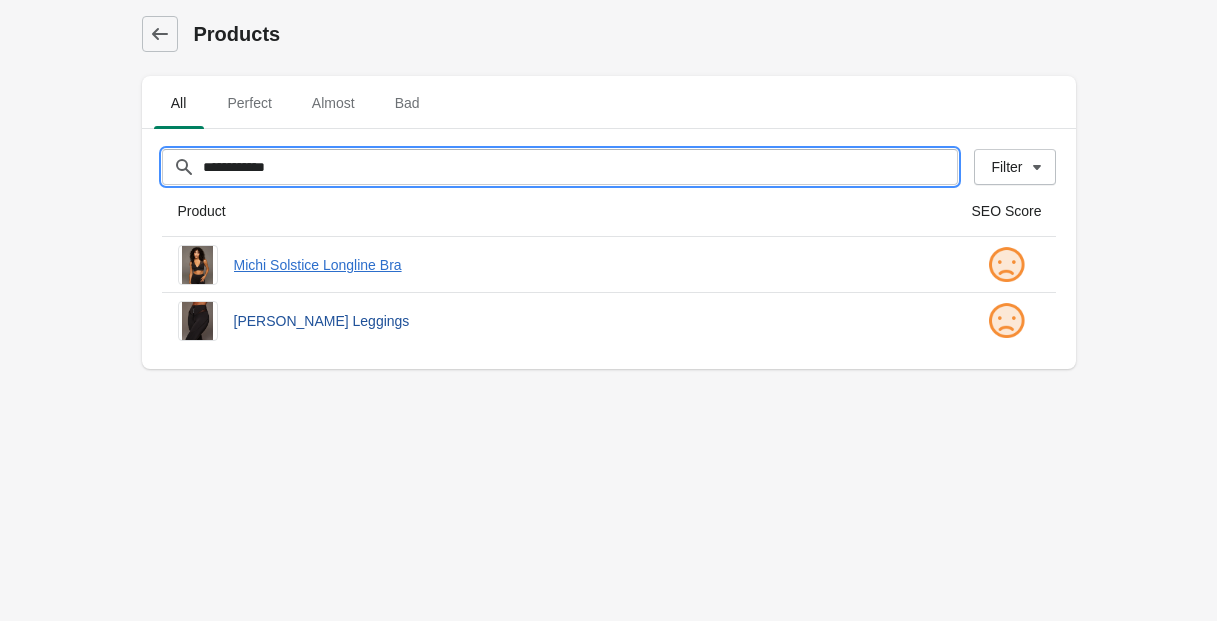 type on "**********" 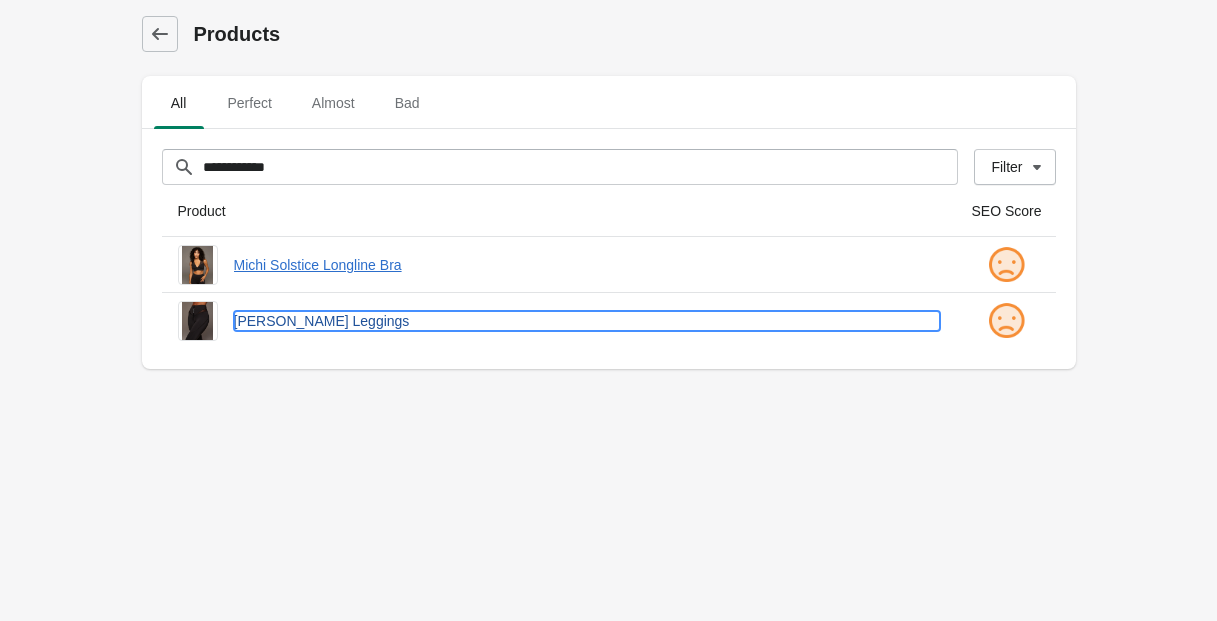 click on "Michi Helios Leggings" at bounding box center [587, 321] 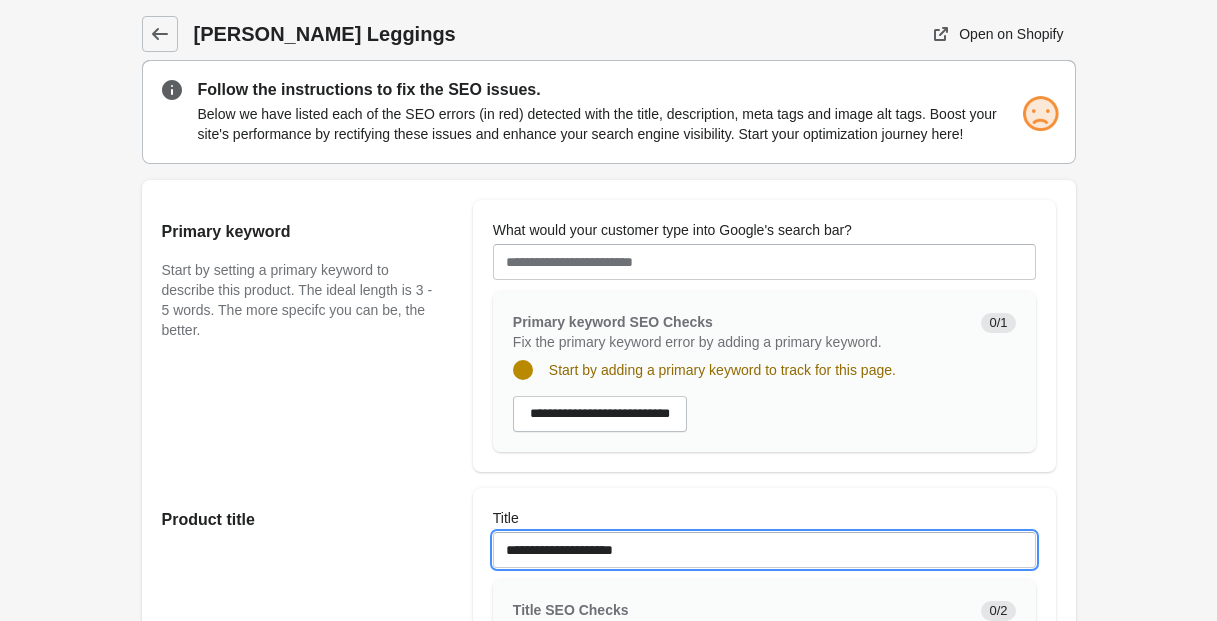 drag, startPoint x: 545, startPoint y: 568, endPoint x: 465, endPoint y: 562, distance: 80.224686 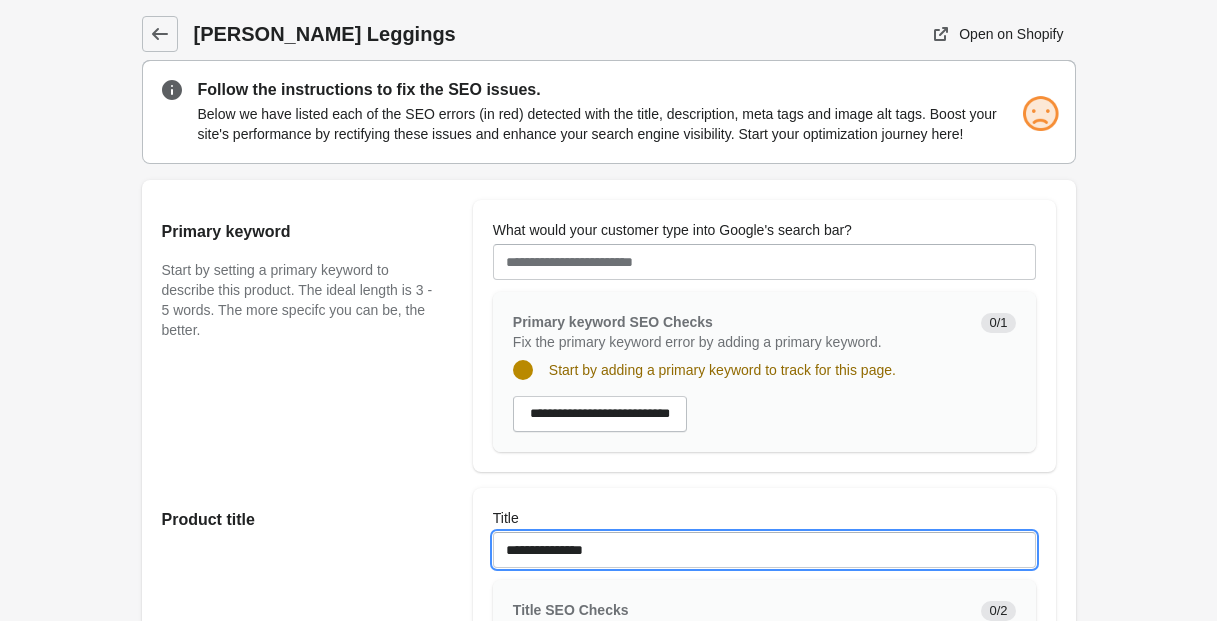 type on "**********" 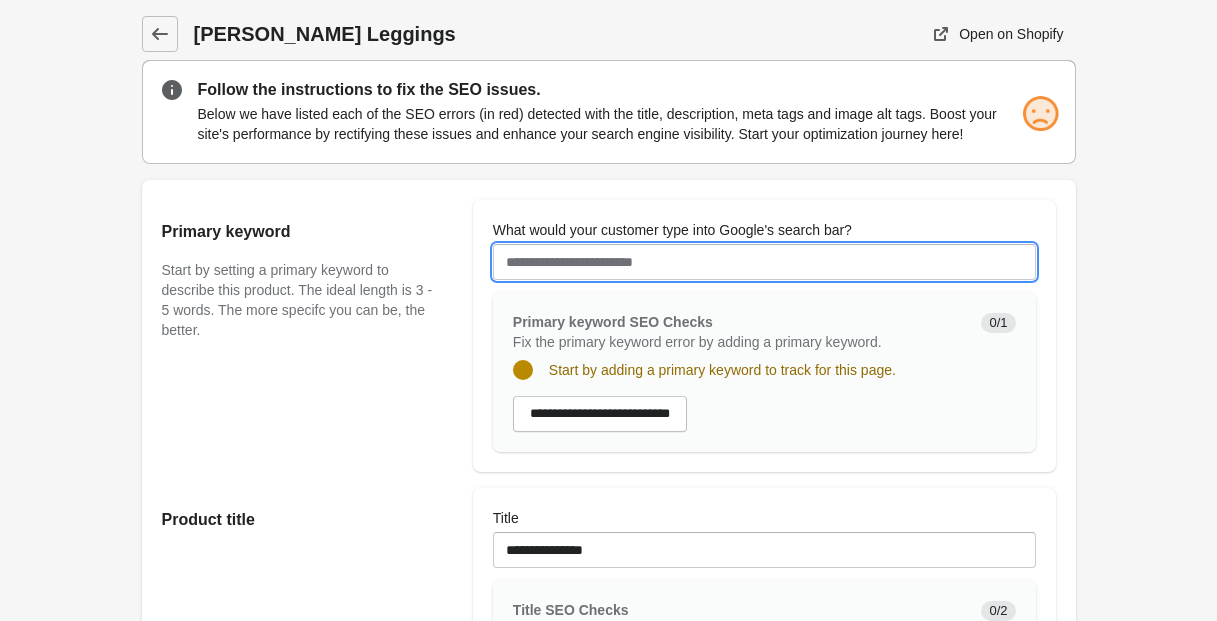click on "What would your customer type into Google's search bar?" at bounding box center [764, 262] 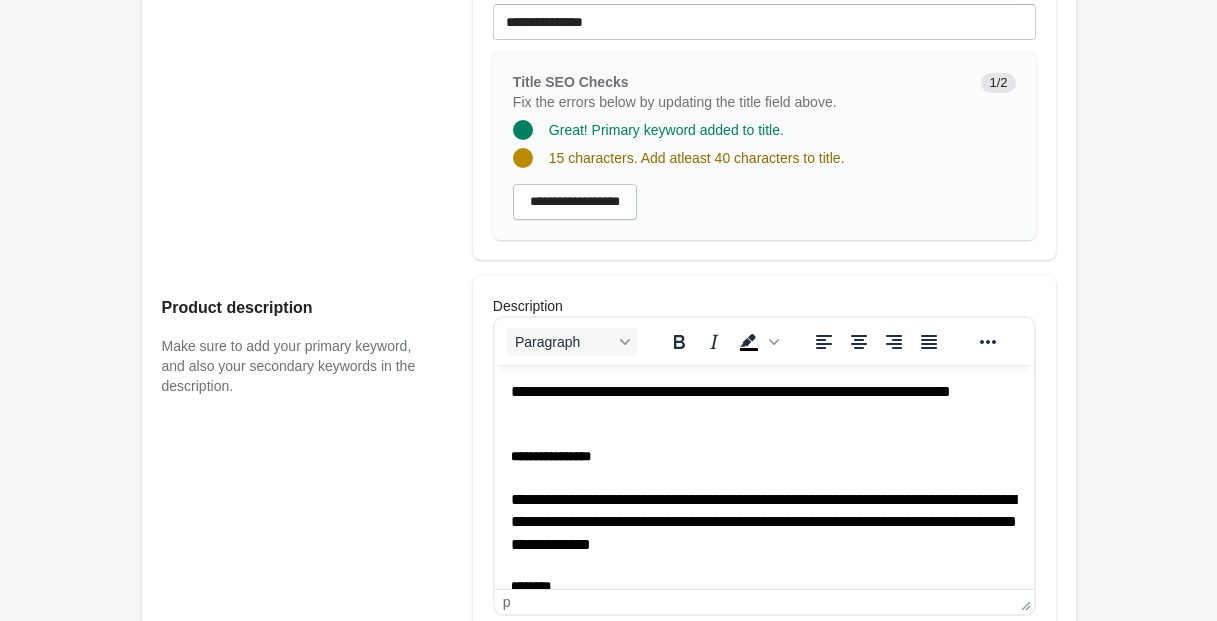 scroll, scrollTop: 512, scrollLeft: 0, axis: vertical 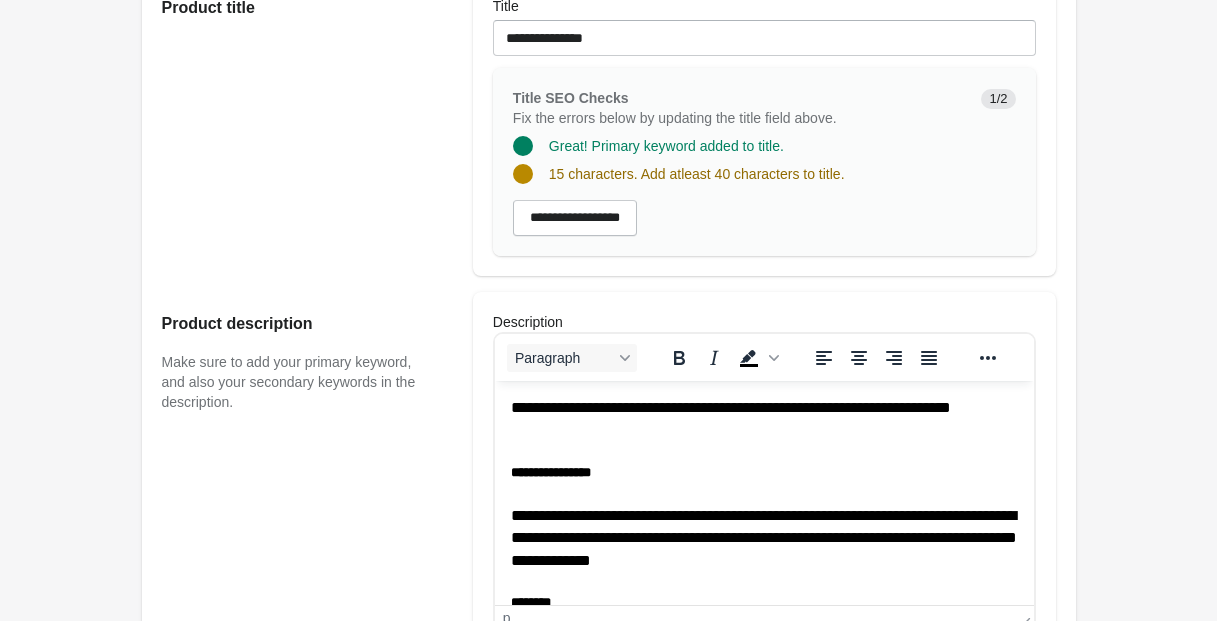 type on "**********" 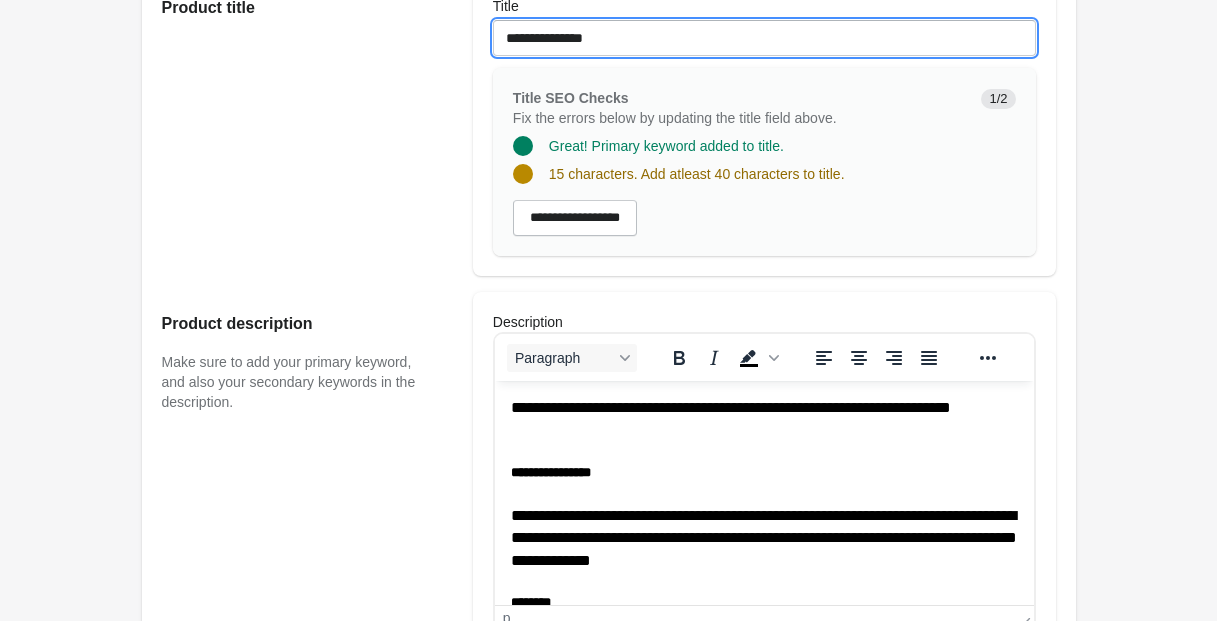 click on "**********" at bounding box center [764, 38] 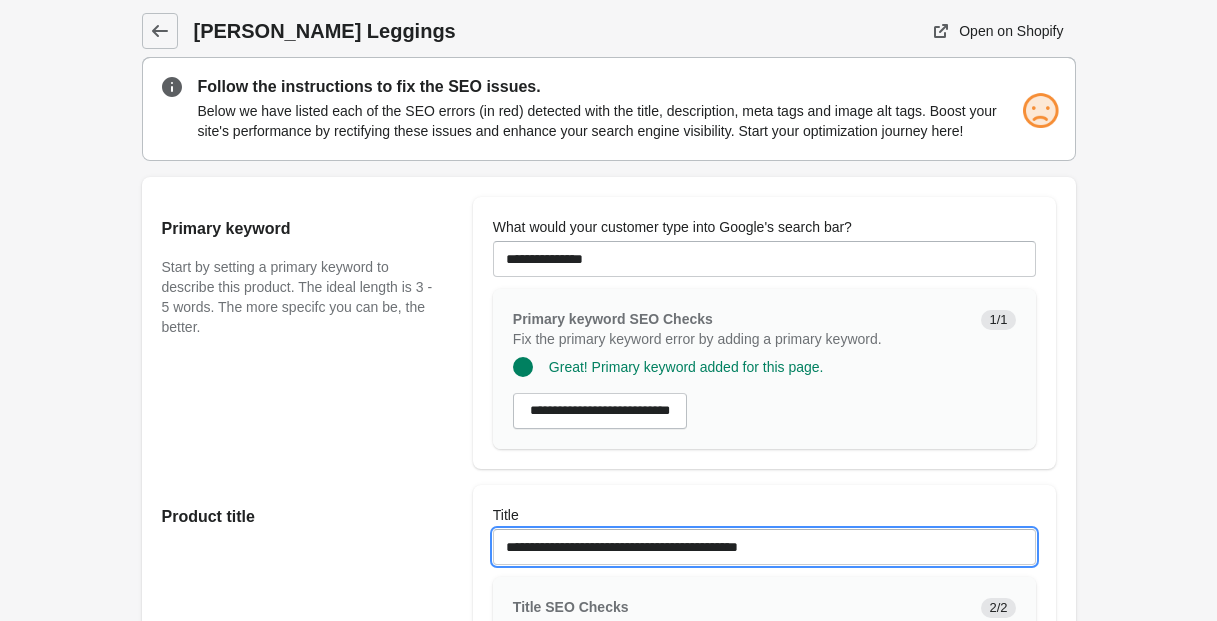 scroll, scrollTop: 0, scrollLeft: 0, axis: both 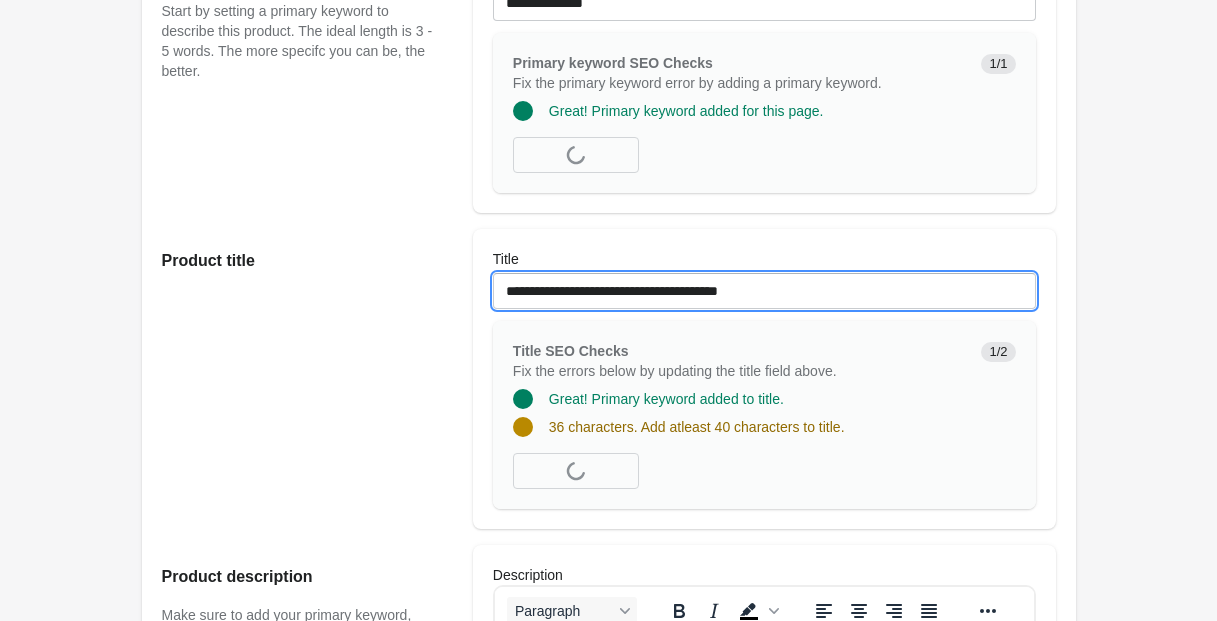 type on "**********" 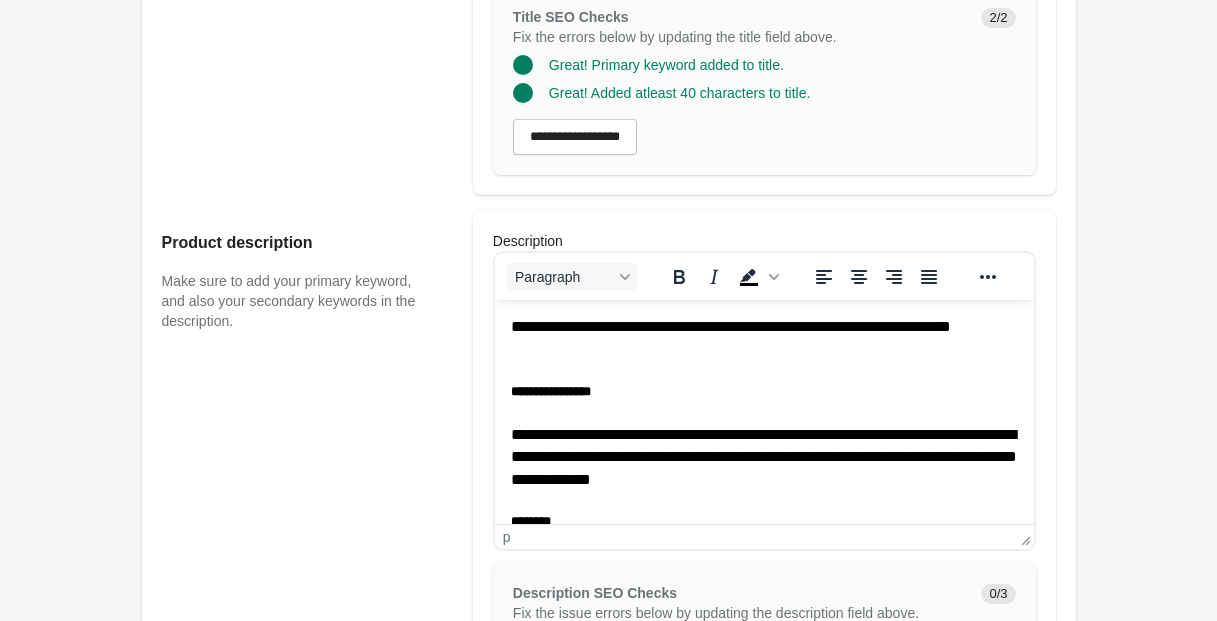 scroll, scrollTop: 595, scrollLeft: 0, axis: vertical 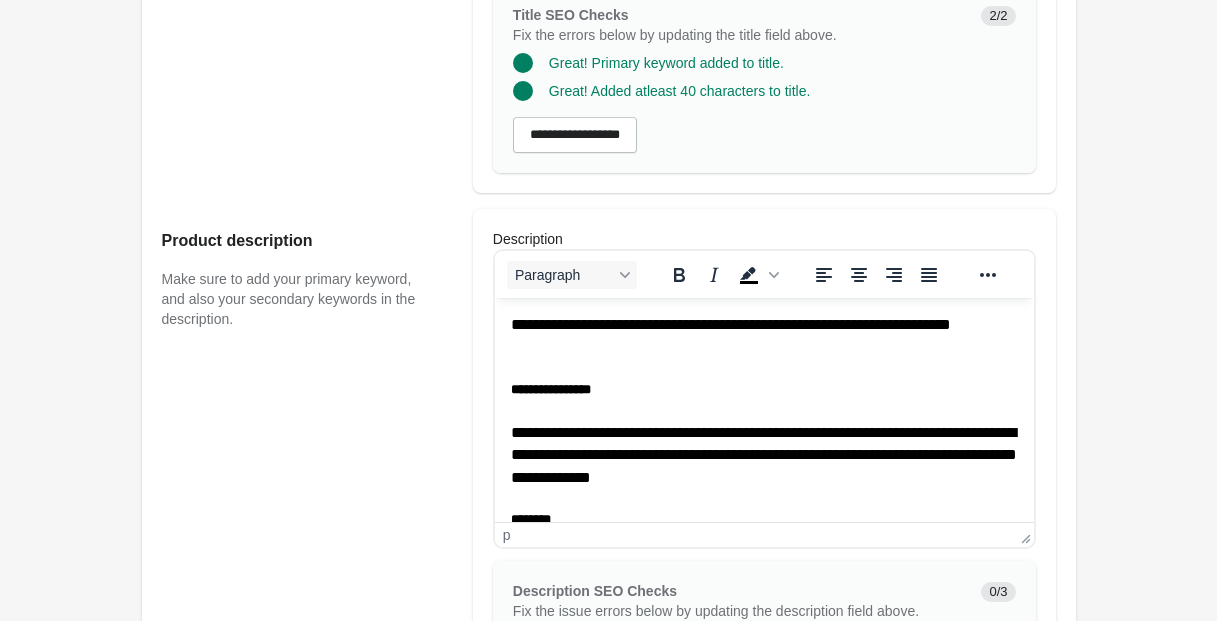 click on "*******" 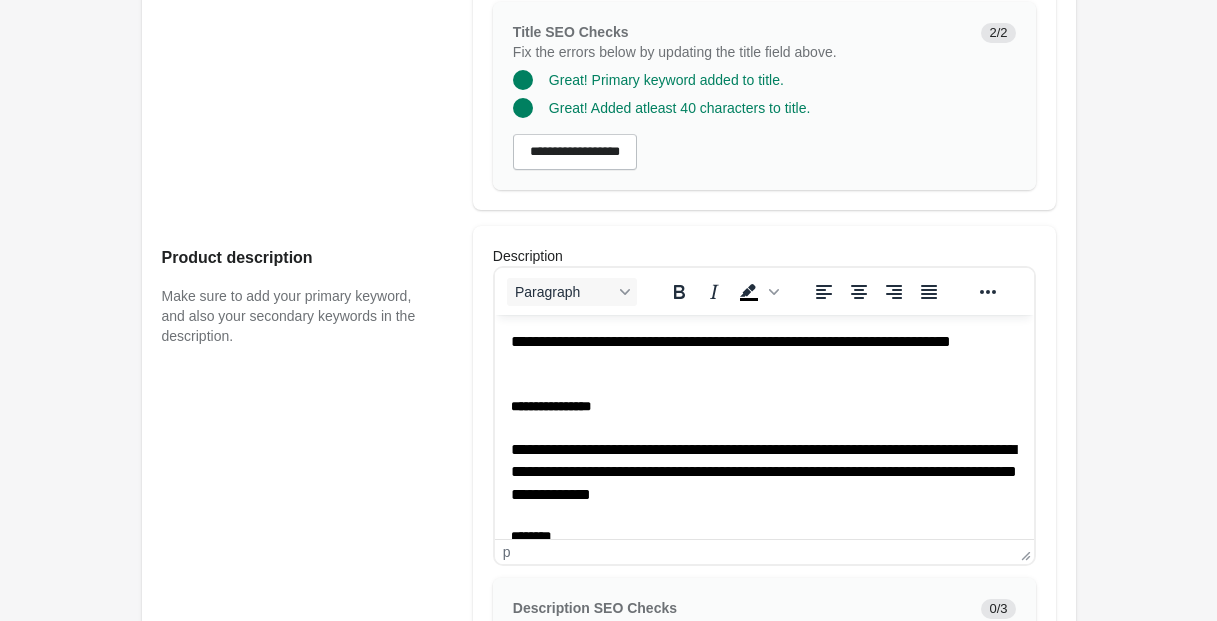 click on "**********" 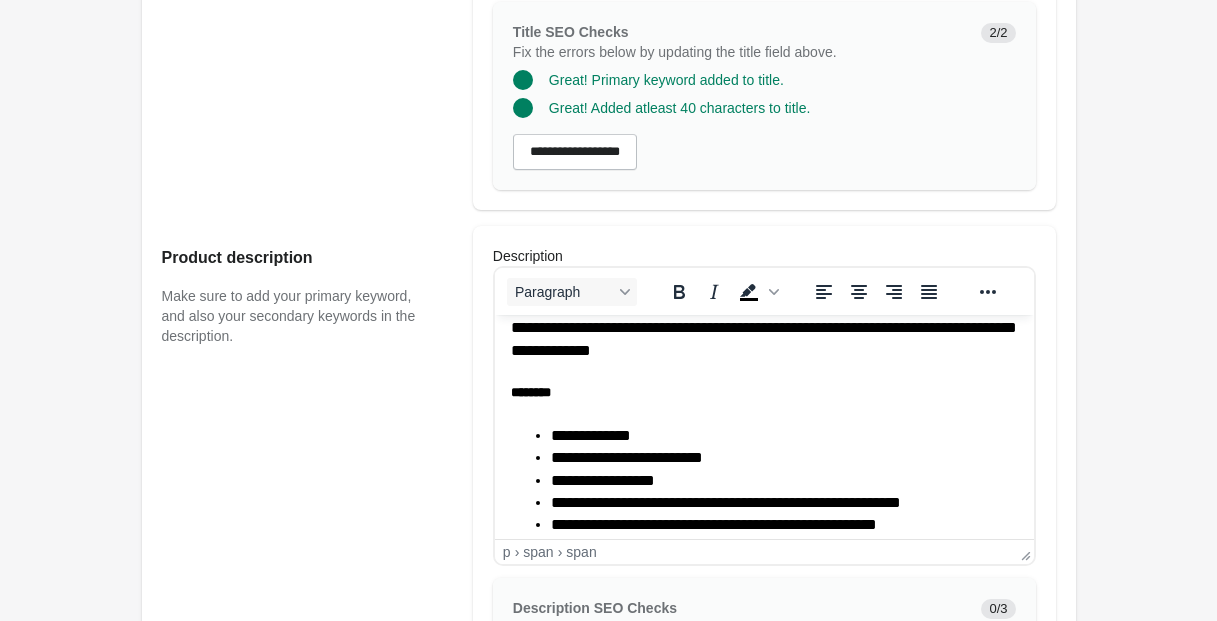 scroll, scrollTop: 148, scrollLeft: 0, axis: vertical 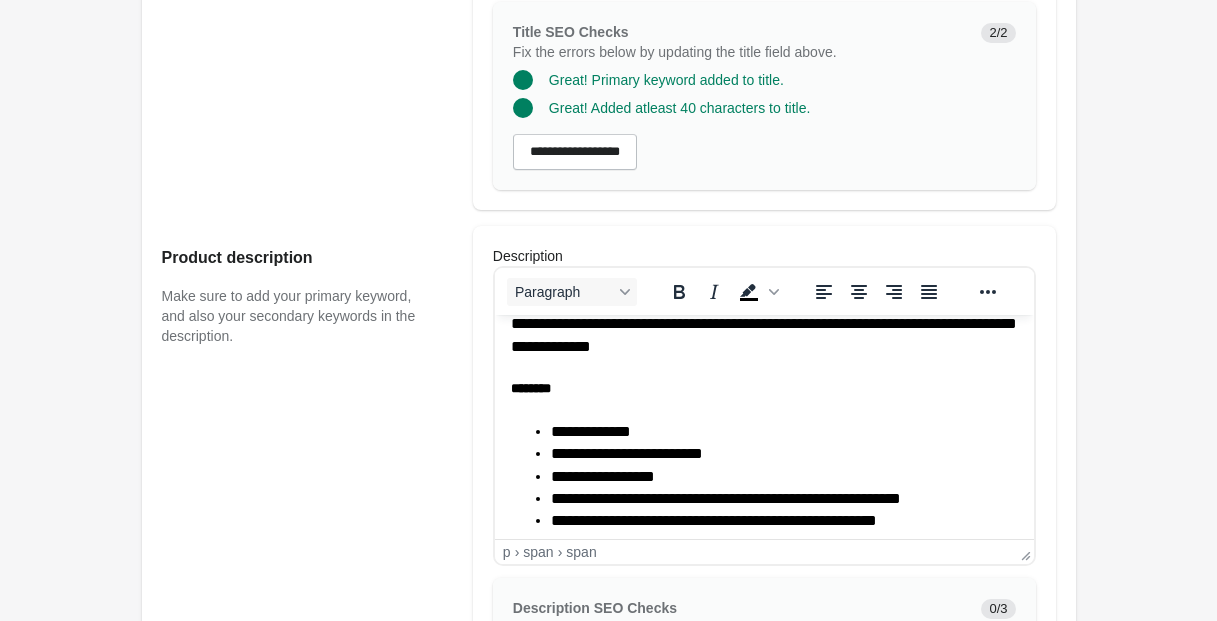 click on "******" 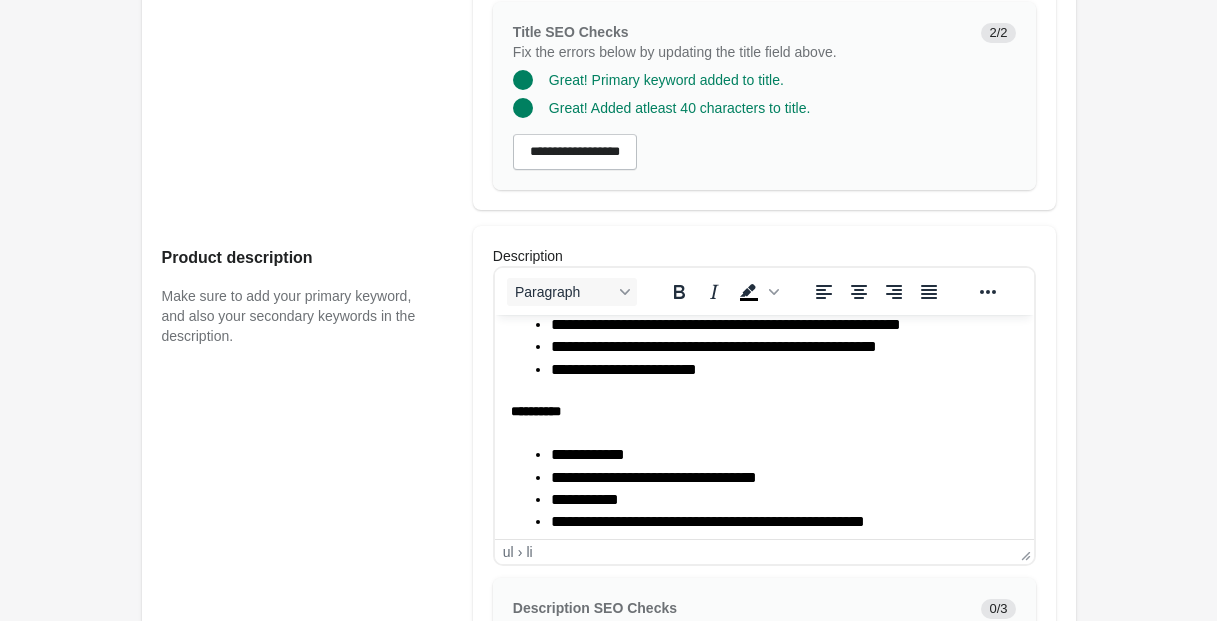 scroll, scrollTop: 324, scrollLeft: 0, axis: vertical 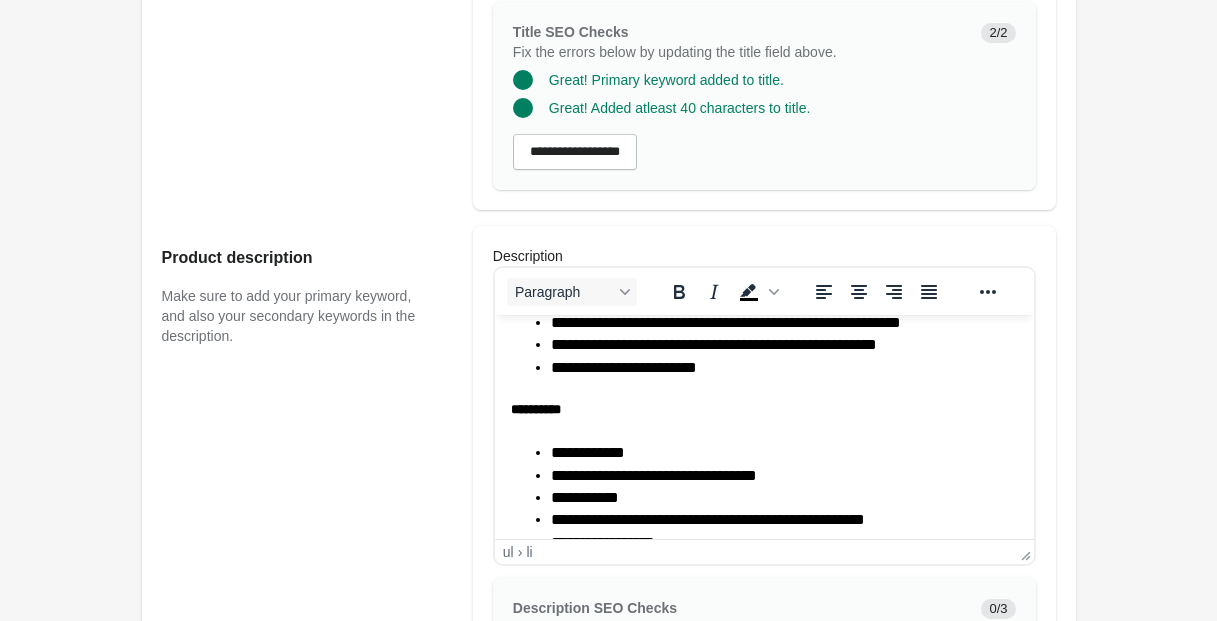 click on "*****" 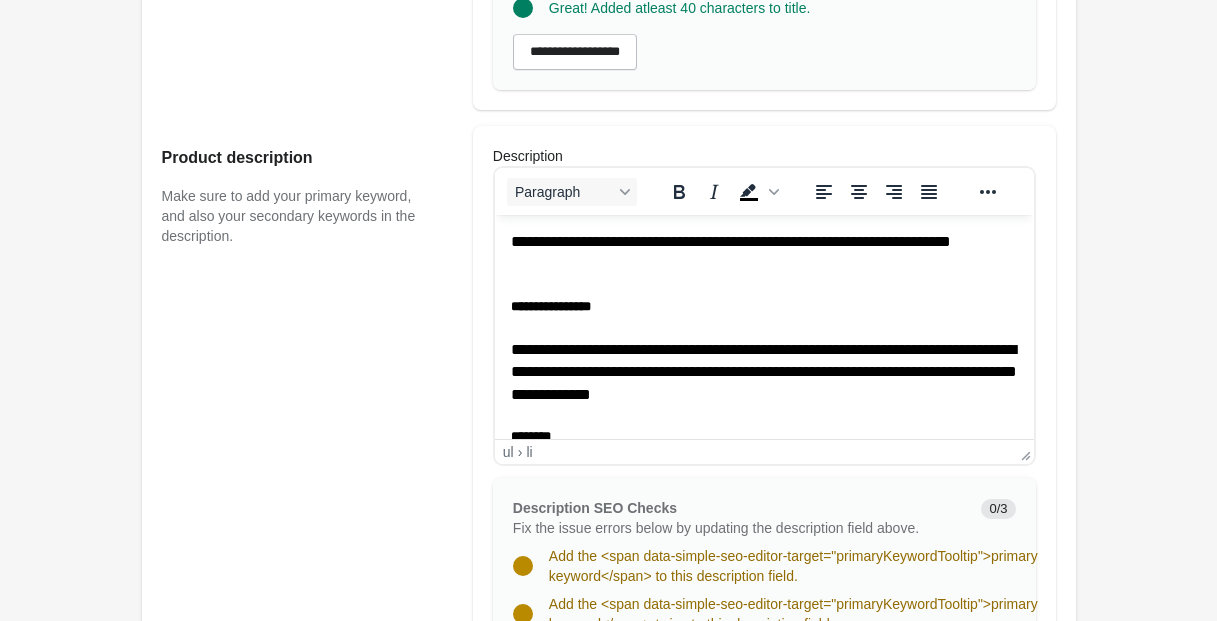 scroll, scrollTop: 679, scrollLeft: 0, axis: vertical 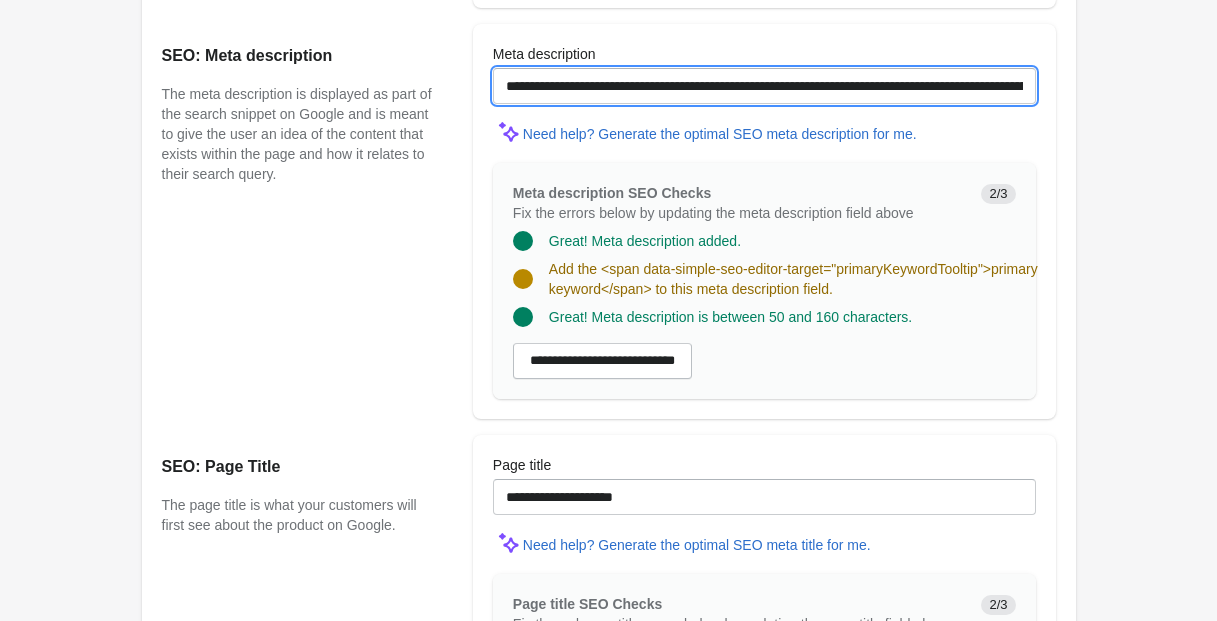 click on "**********" at bounding box center [764, 86] 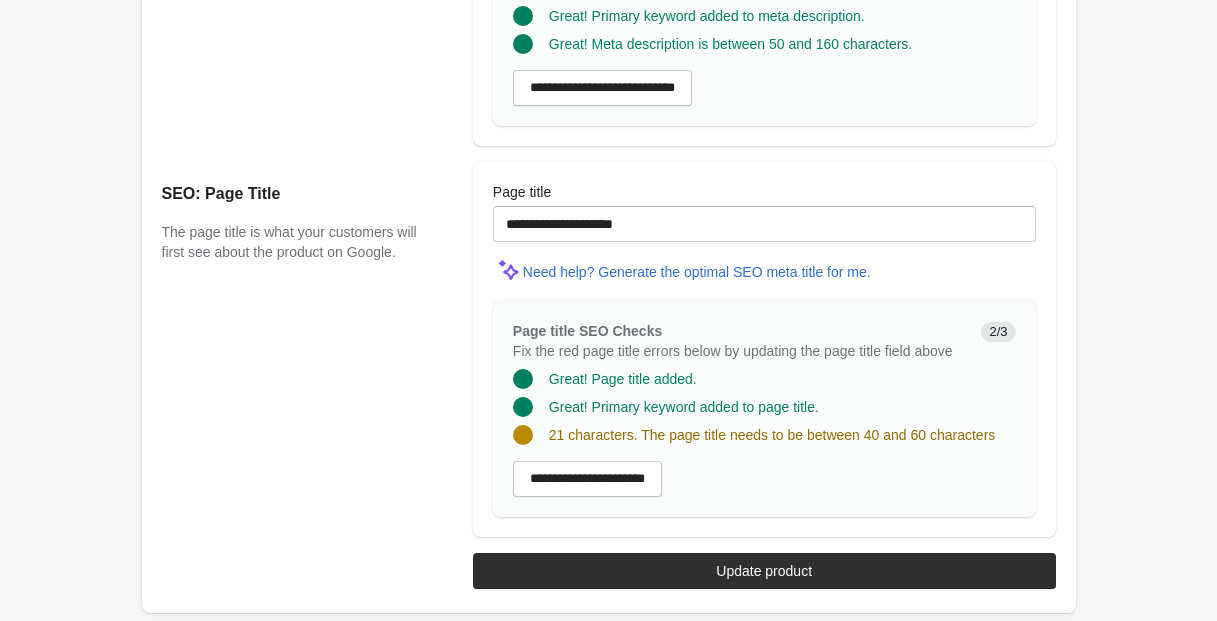 scroll, scrollTop: 1797, scrollLeft: 0, axis: vertical 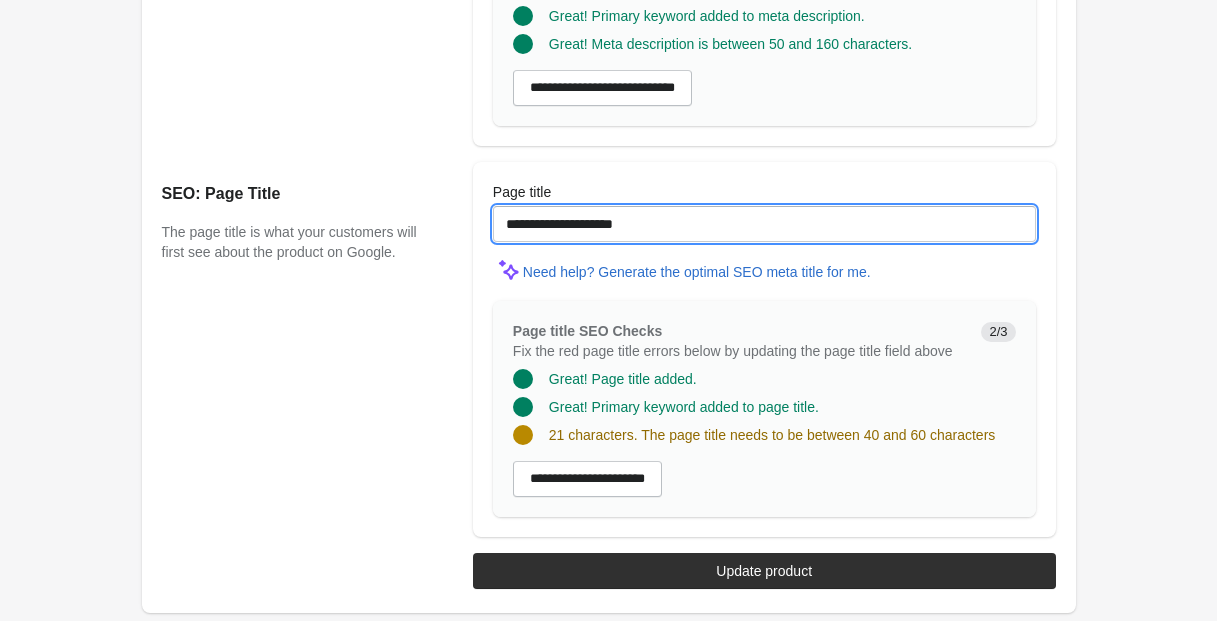 click on "**********" at bounding box center (764, 224) 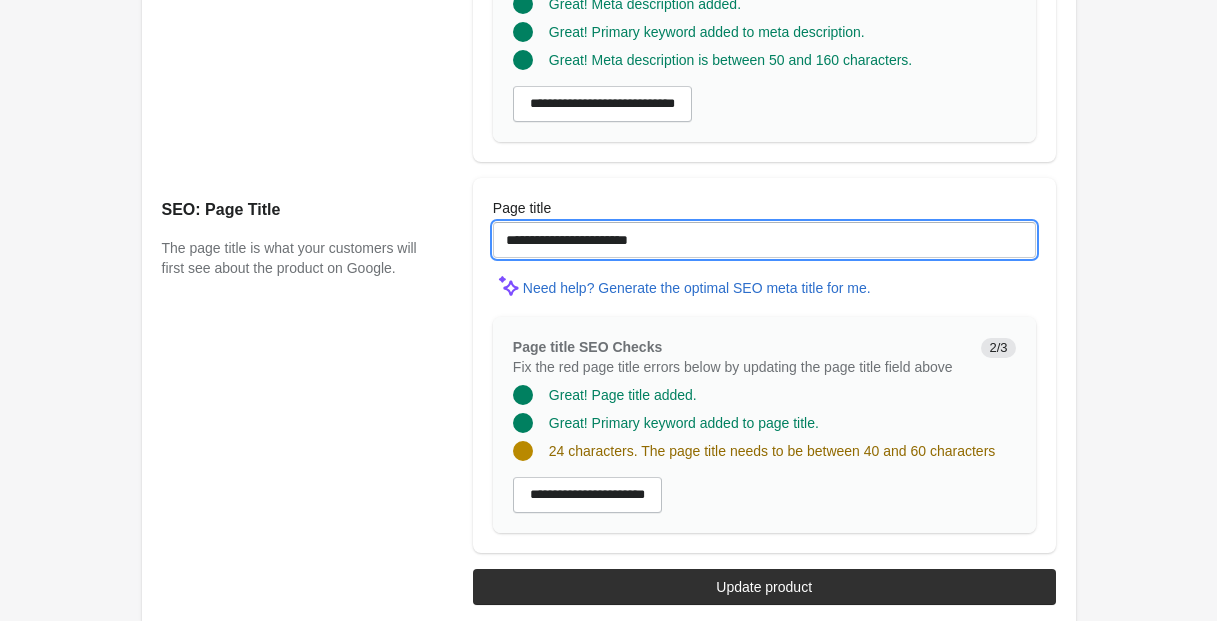 scroll, scrollTop: 1797, scrollLeft: 0, axis: vertical 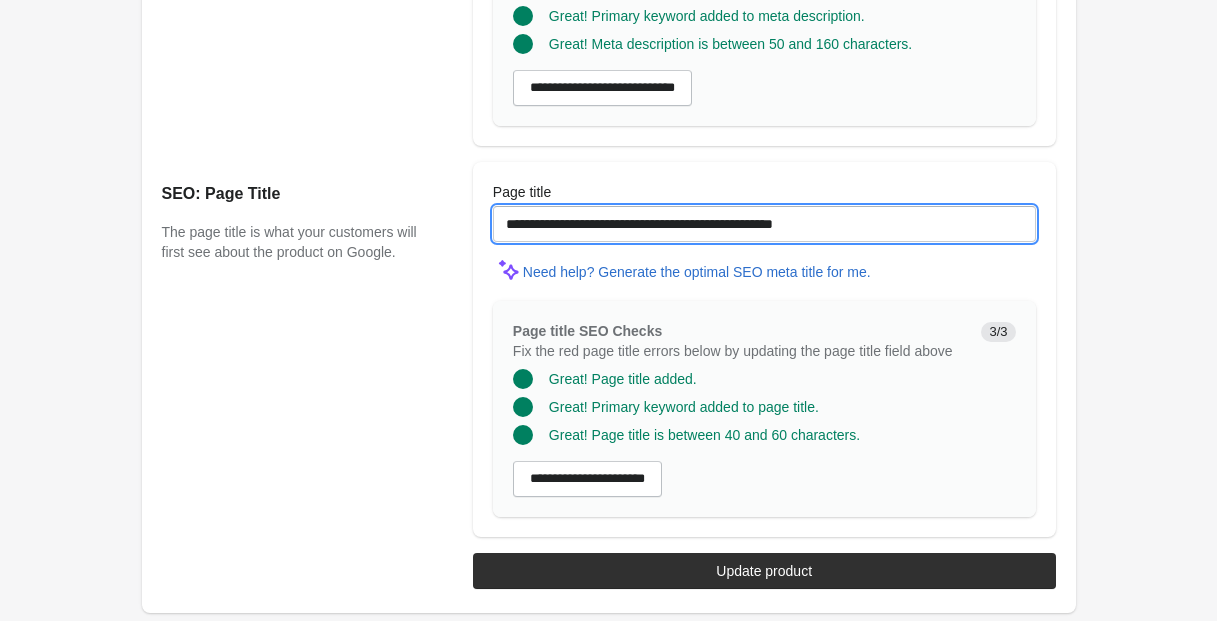 click on "**********" at bounding box center (764, 224) 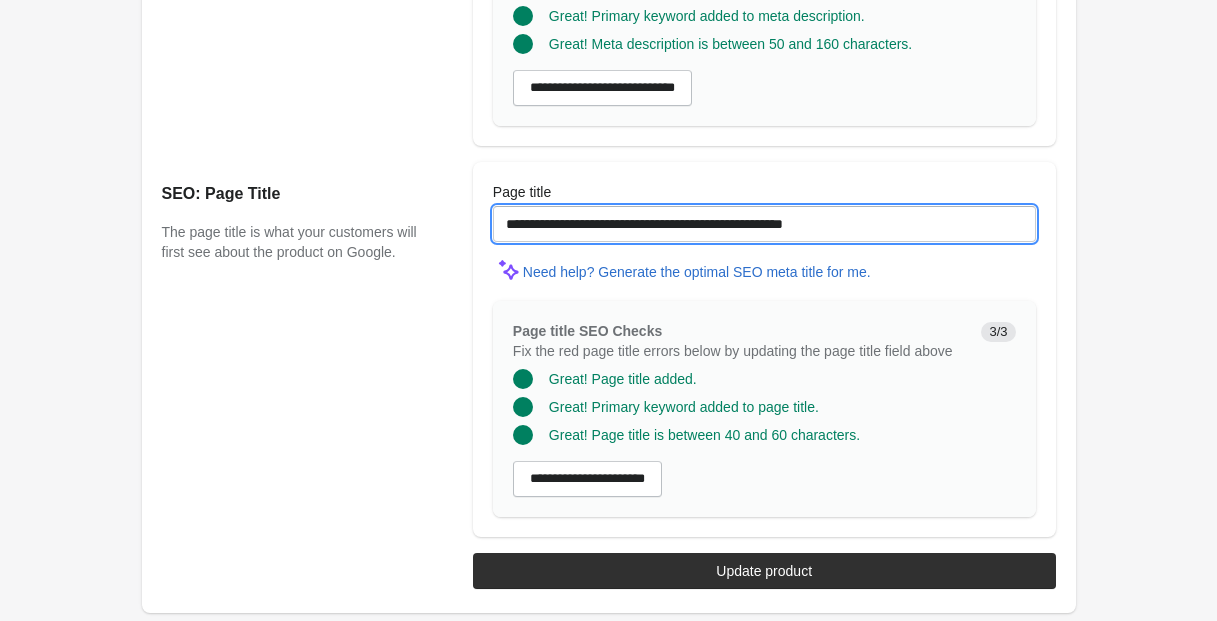 type on "**********" 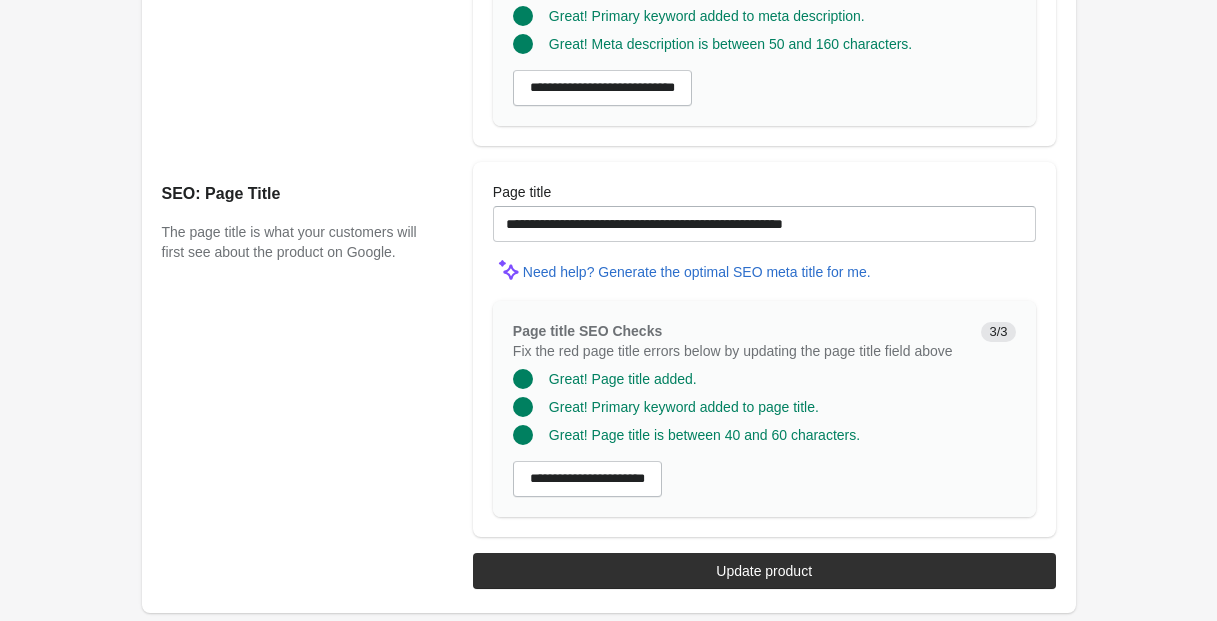 click on "Page title" at bounding box center (764, 192) 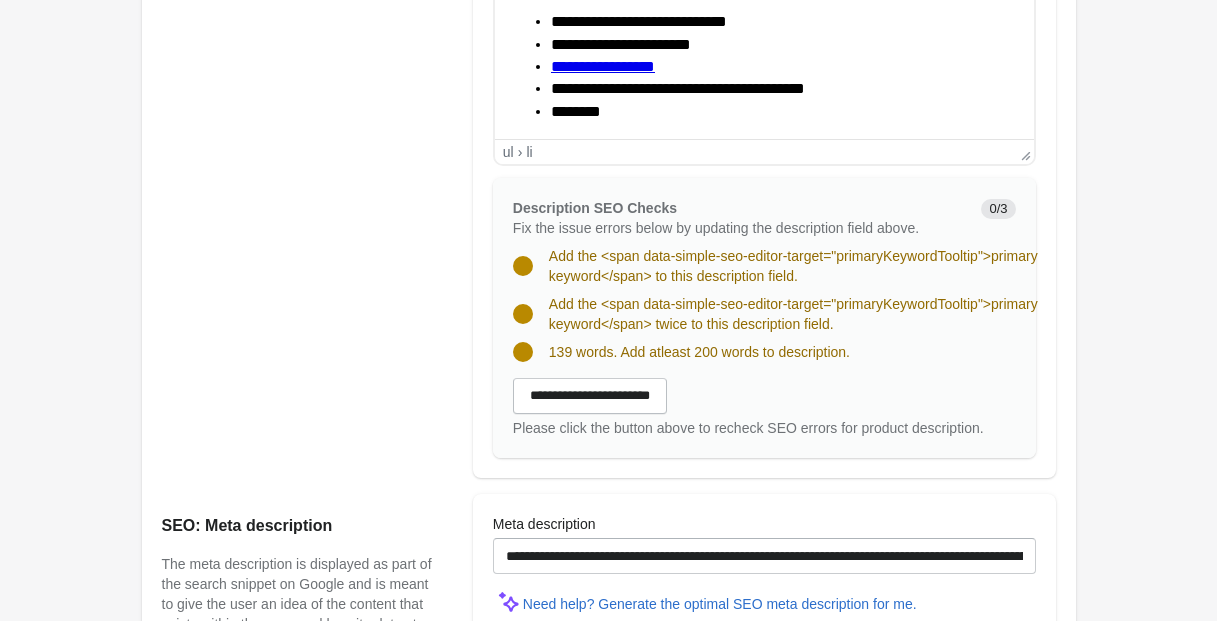 scroll, scrollTop: 988, scrollLeft: 0, axis: vertical 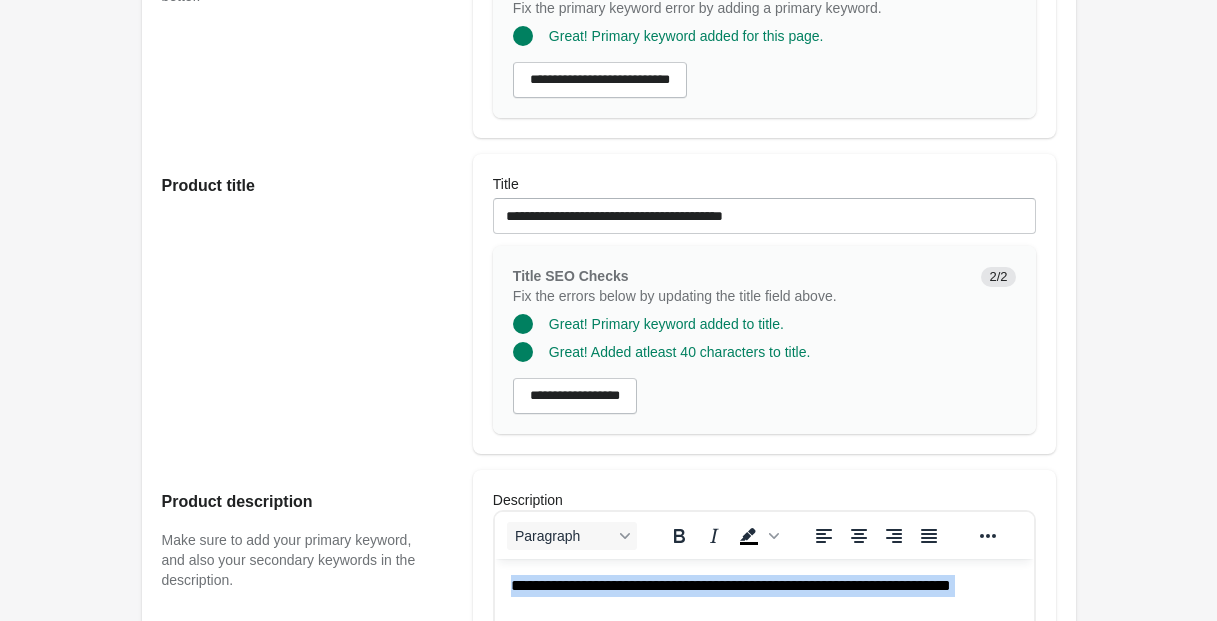 drag, startPoint x: 639, startPoint y: 764, endPoint x: 942, endPoint y: 766, distance: 303.0066 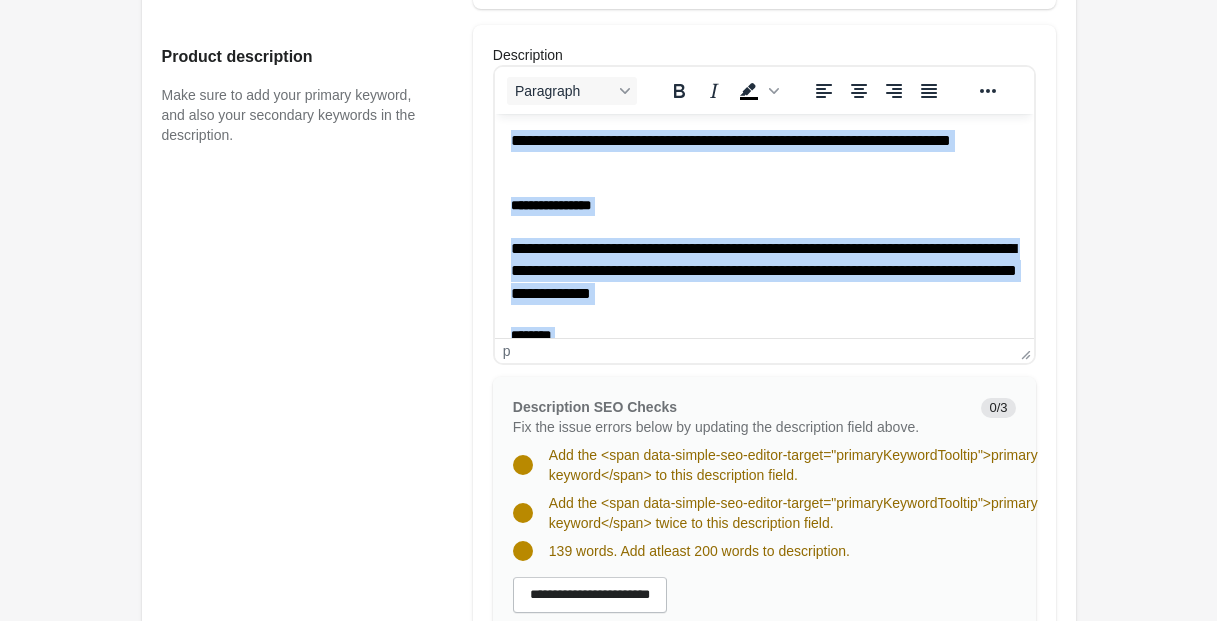scroll, scrollTop: 777, scrollLeft: 0, axis: vertical 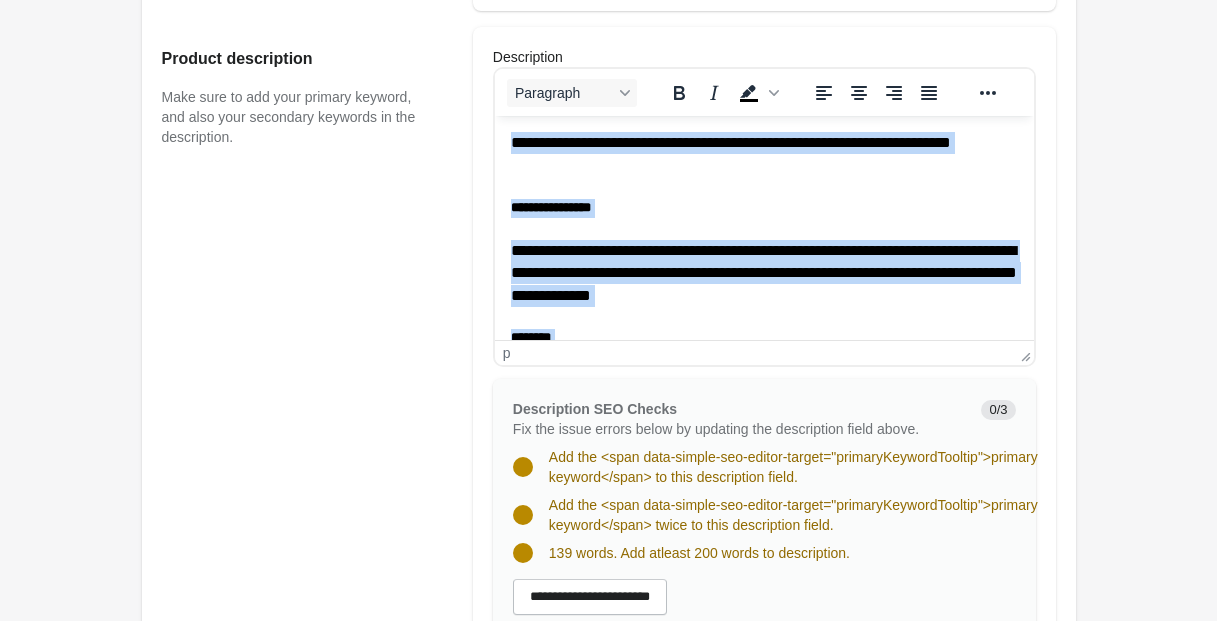 copy on "**********" 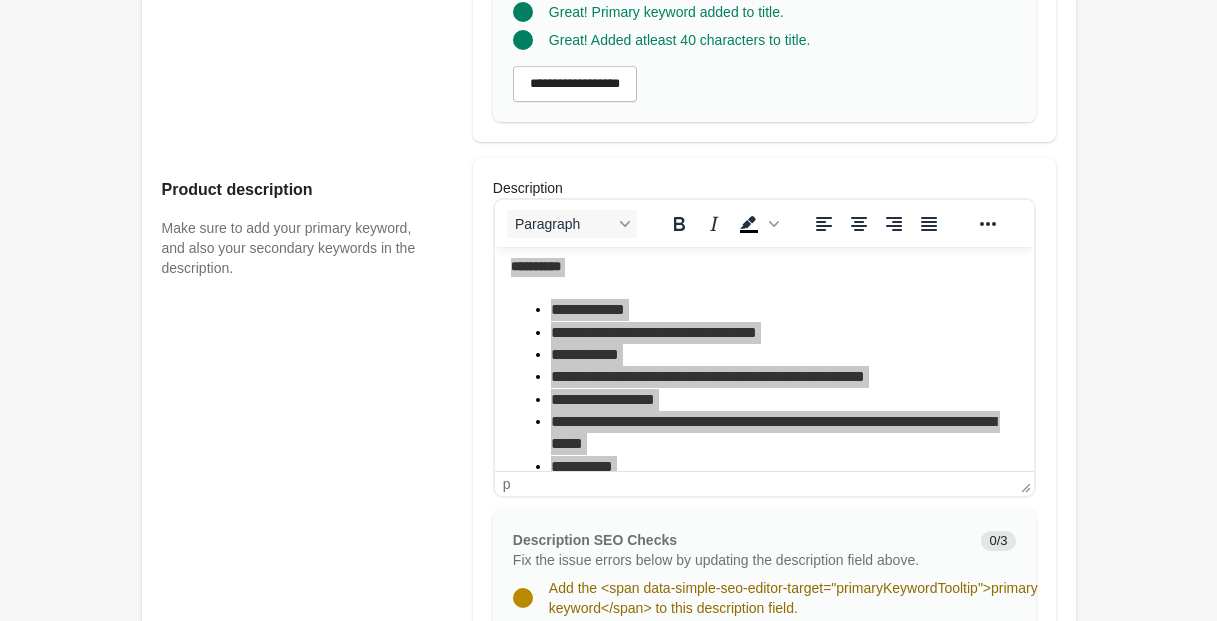 scroll, scrollTop: 402, scrollLeft: 0, axis: vertical 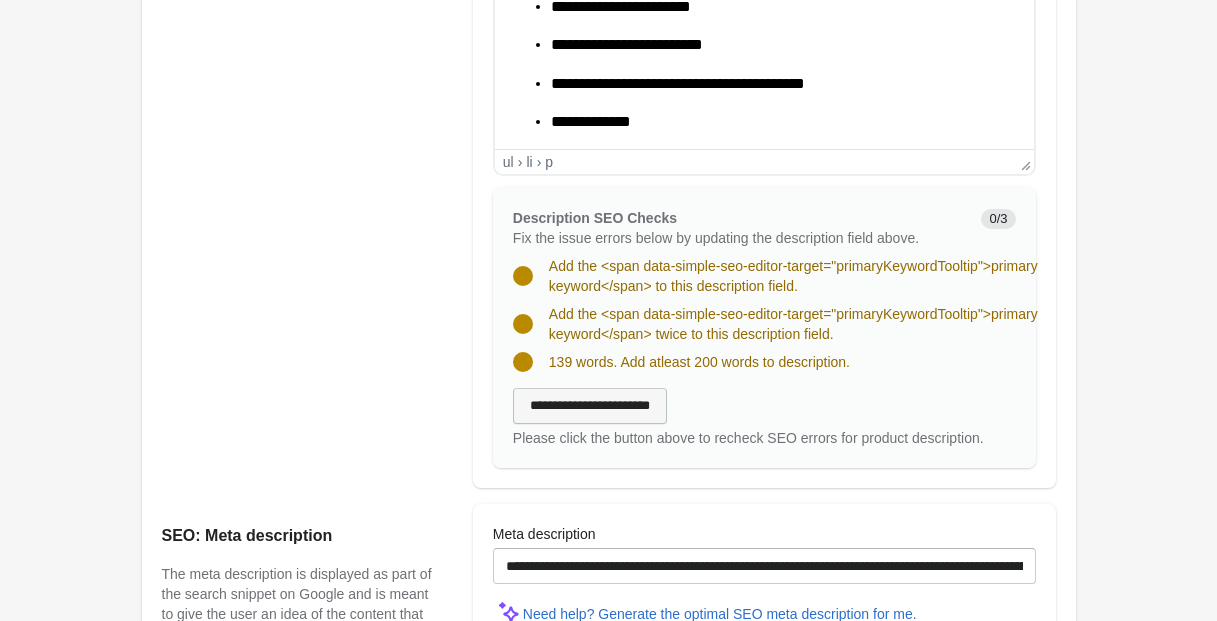 click on "**********" at bounding box center (590, 406) 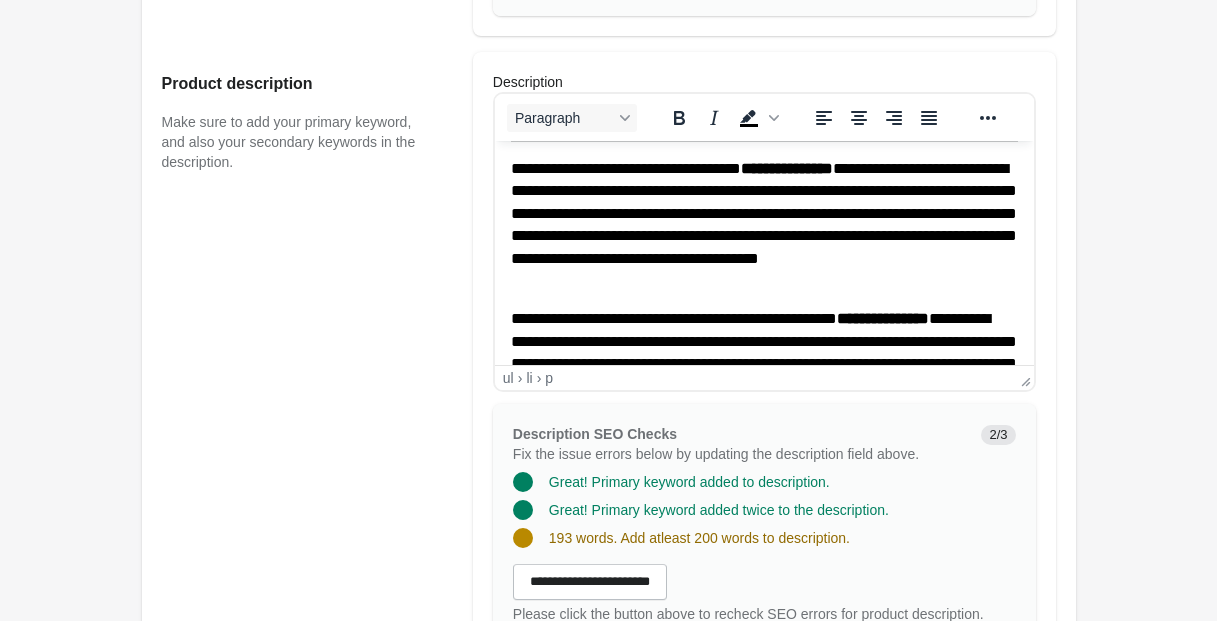 scroll, scrollTop: 0, scrollLeft: 0, axis: both 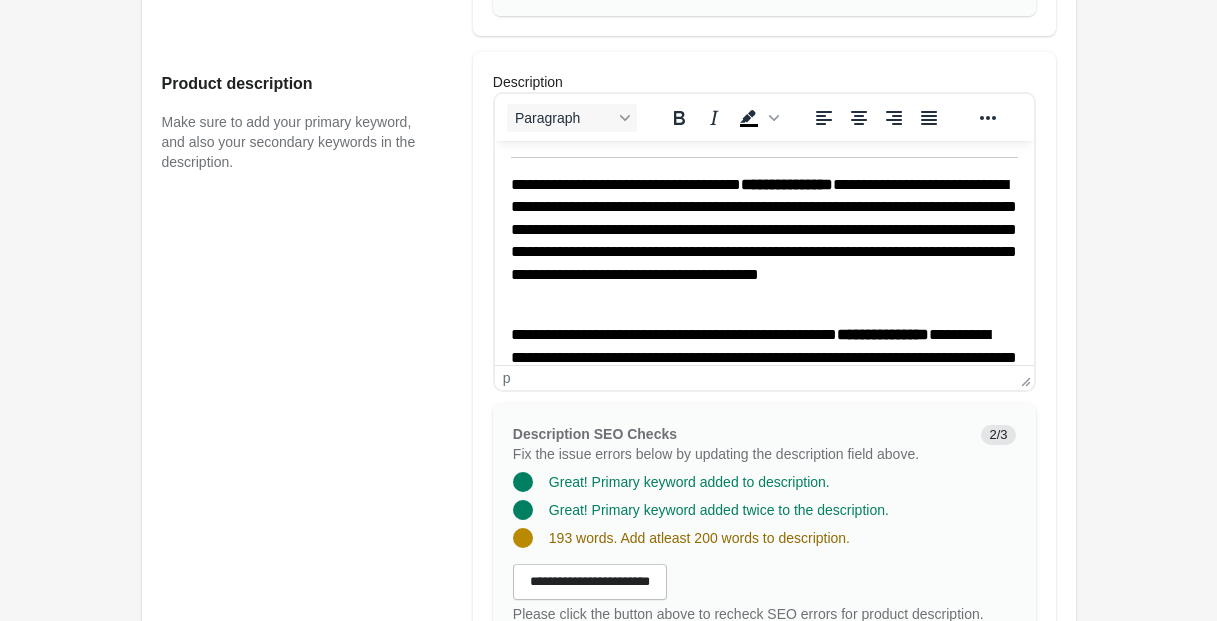 click on "**********" at bounding box center (763, 241) 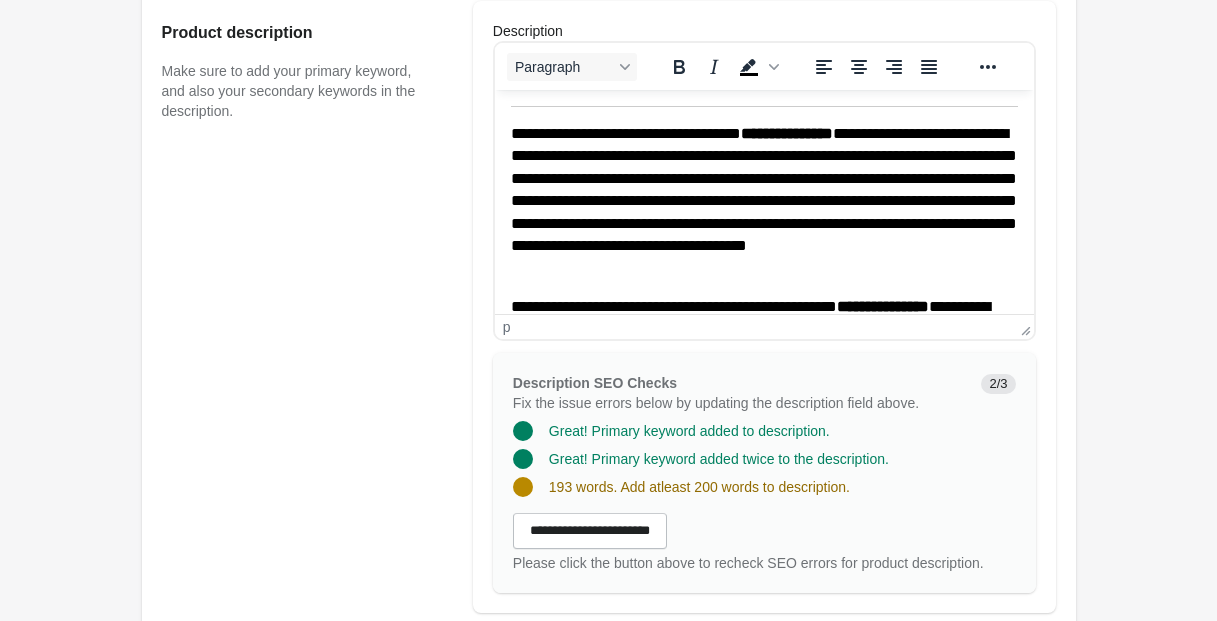 scroll, scrollTop: 811, scrollLeft: 0, axis: vertical 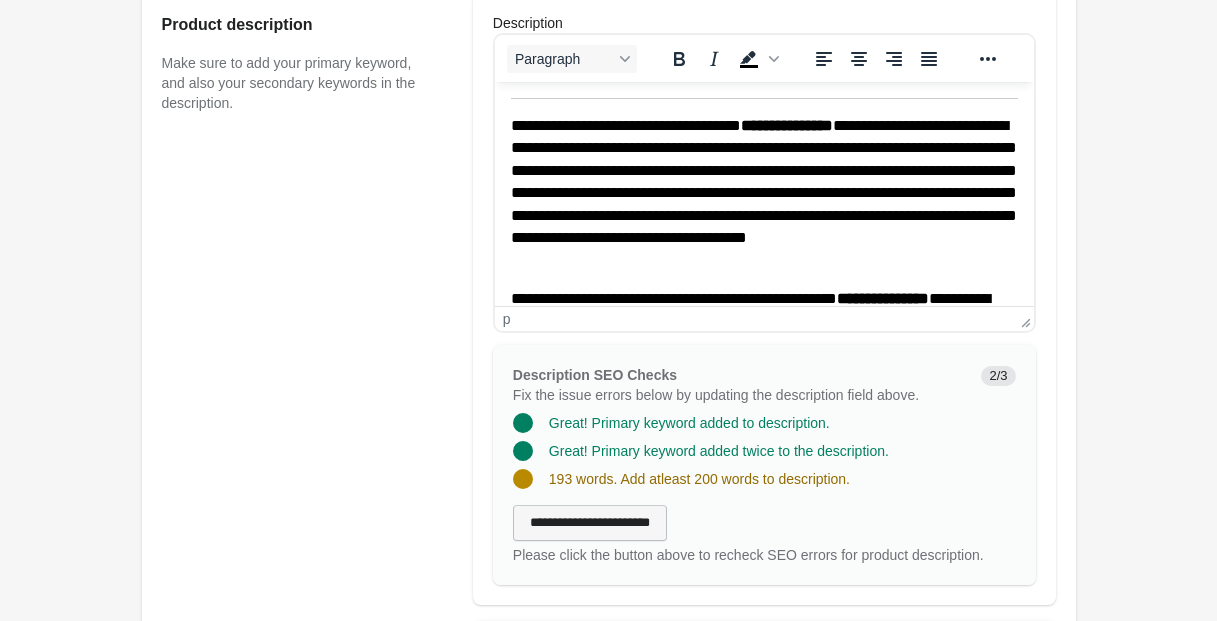 click on "**********" at bounding box center (590, 523) 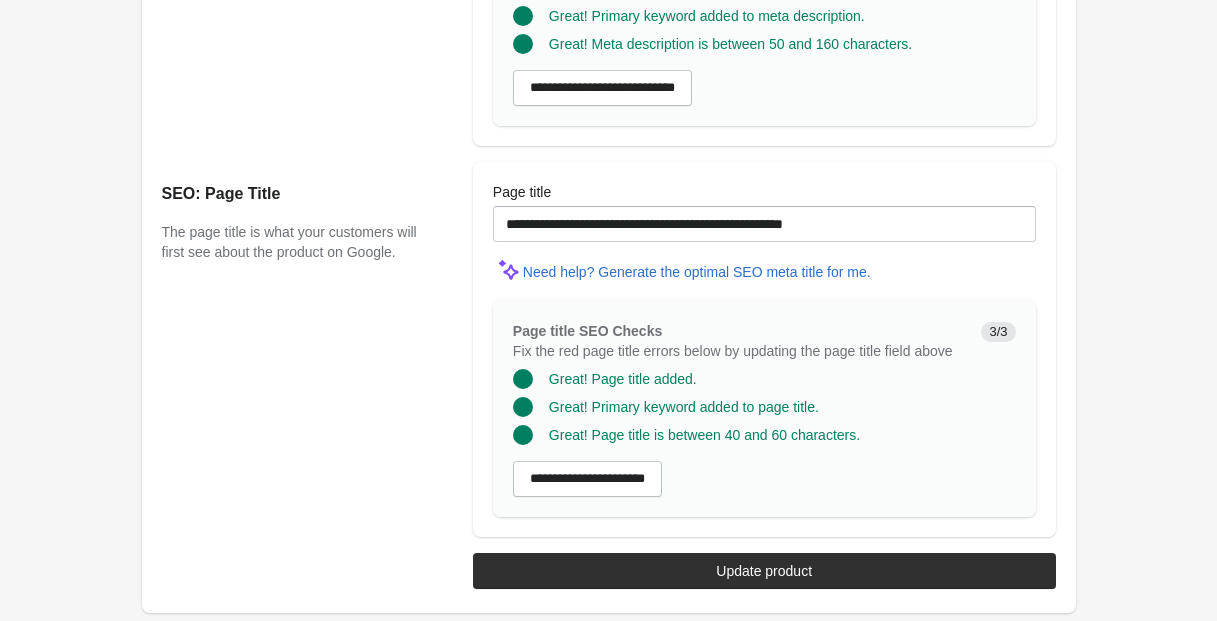 scroll, scrollTop: 1717, scrollLeft: 0, axis: vertical 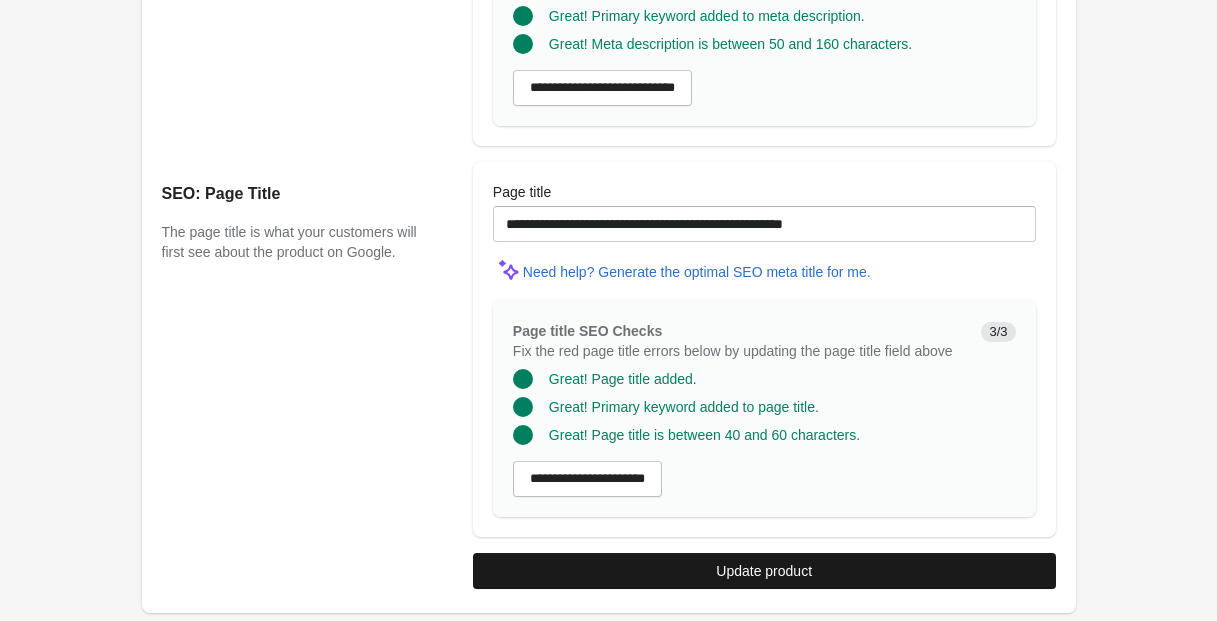 click on "Update product" at bounding box center (764, 571) 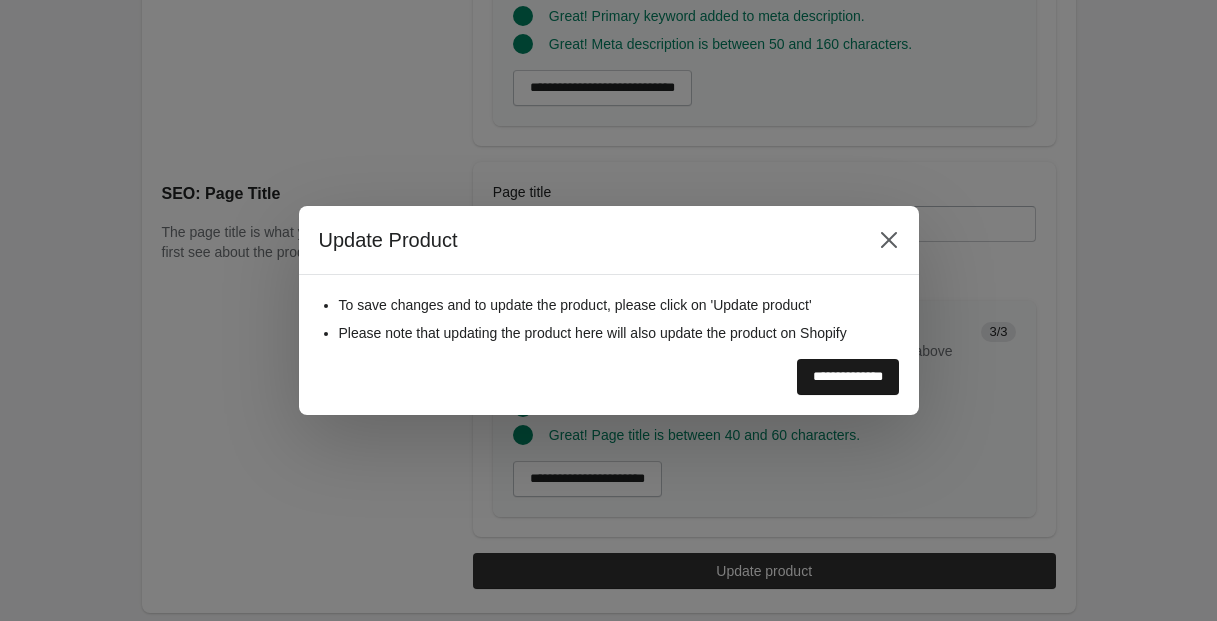 click on "**********" at bounding box center (848, 377) 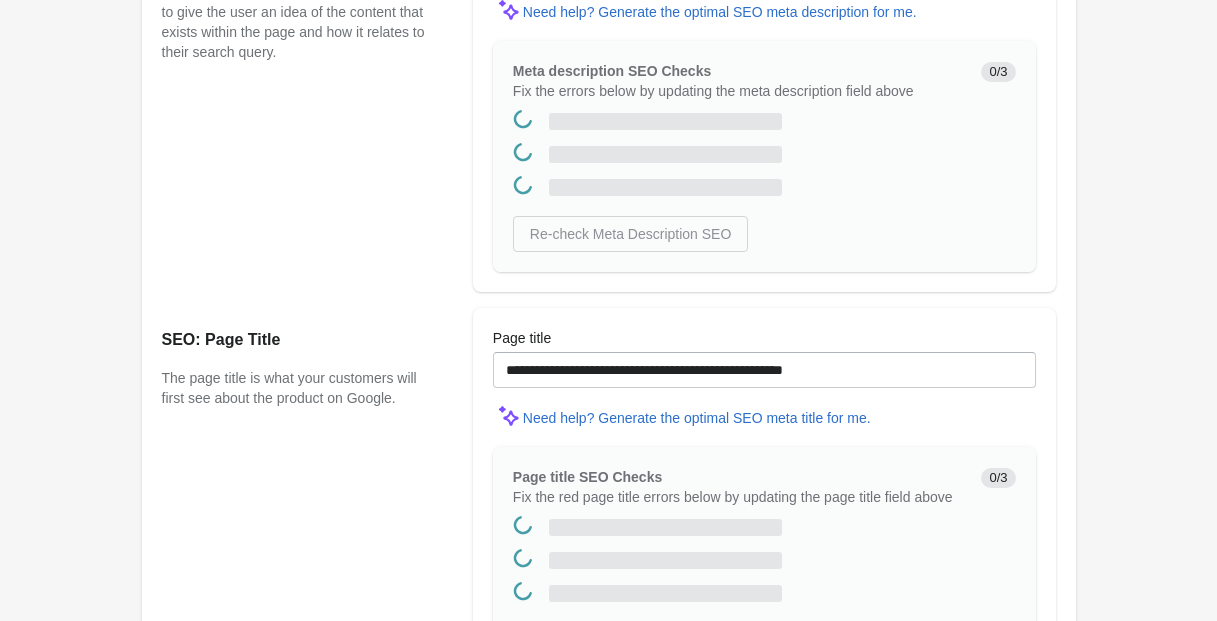 scroll, scrollTop: 0, scrollLeft: 0, axis: both 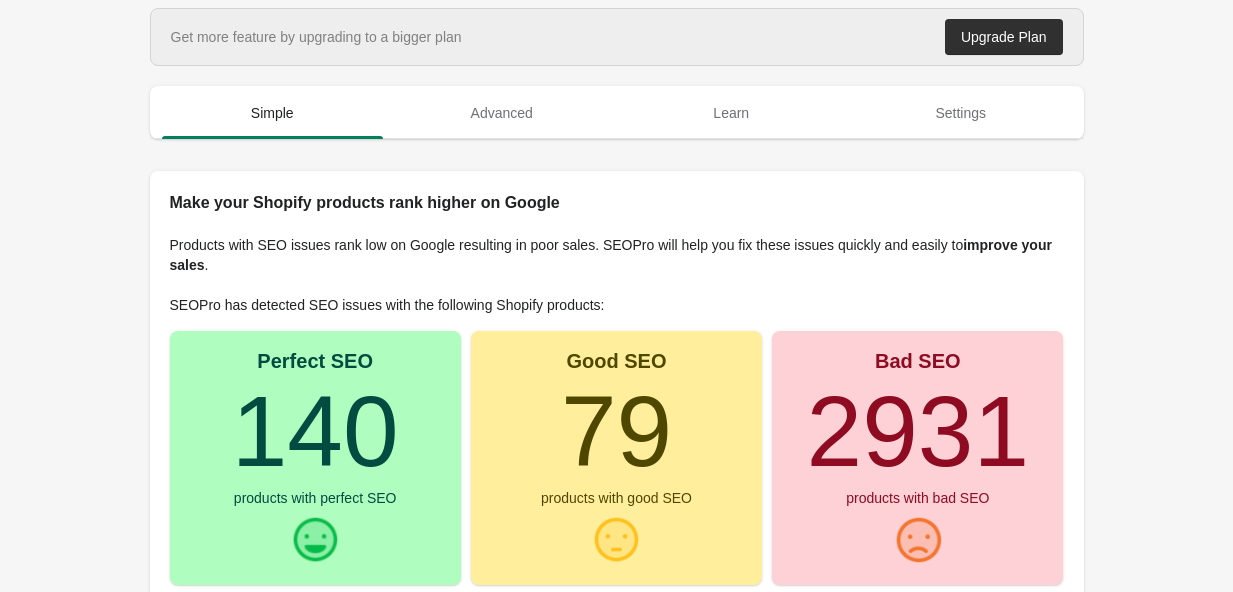 click on "Get more feature by upgrading to a bigger plan" at bounding box center [316, 37] 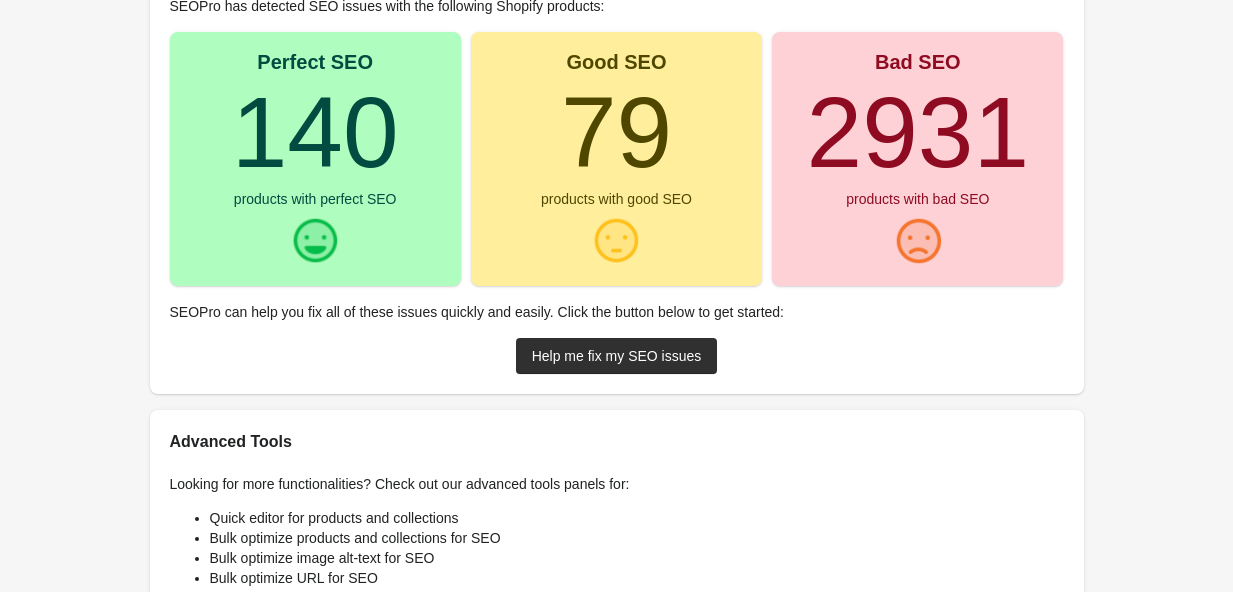 scroll, scrollTop: 317, scrollLeft: 0, axis: vertical 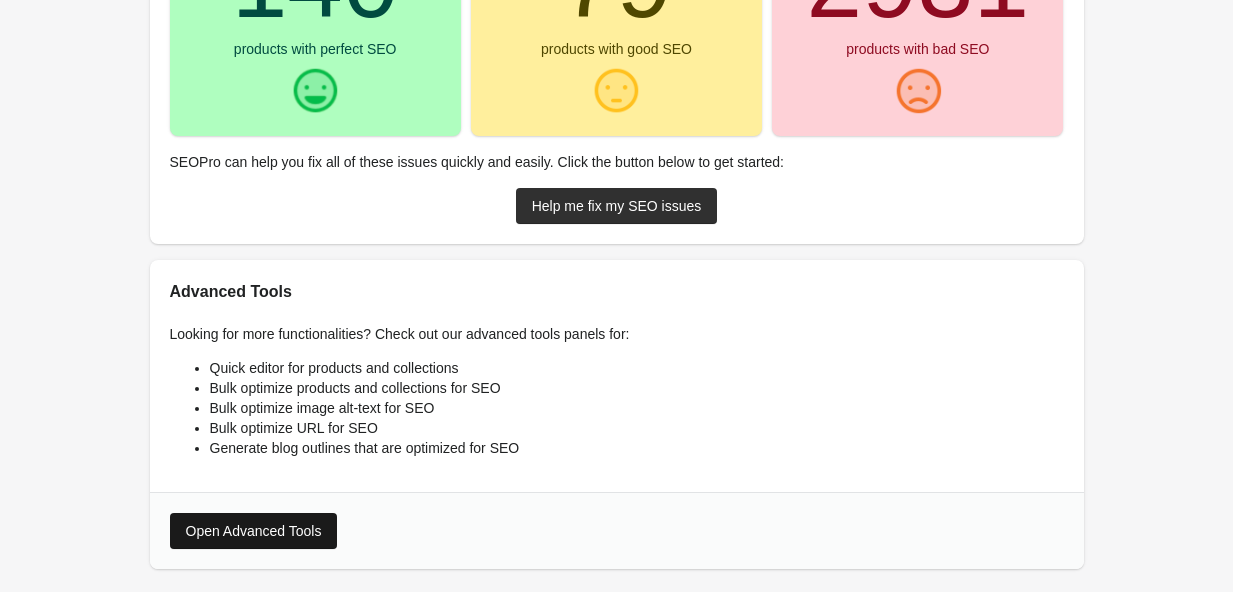 click on "Open Advanced Tools" at bounding box center [254, 531] 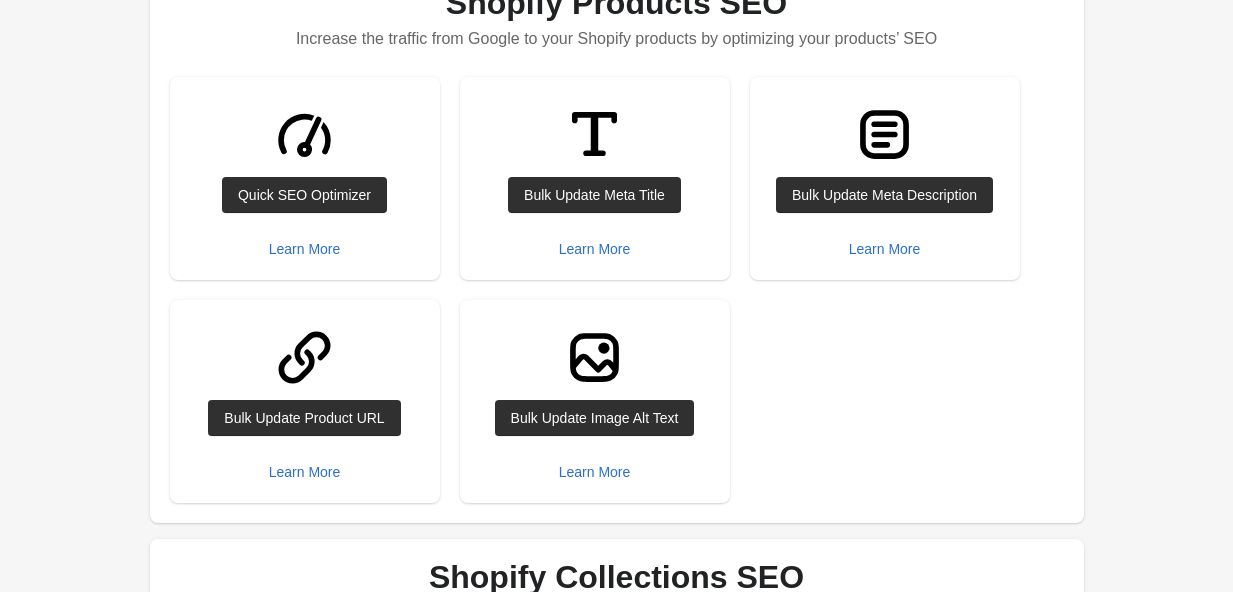 scroll, scrollTop: 250, scrollLeft: 0, axis: vertical 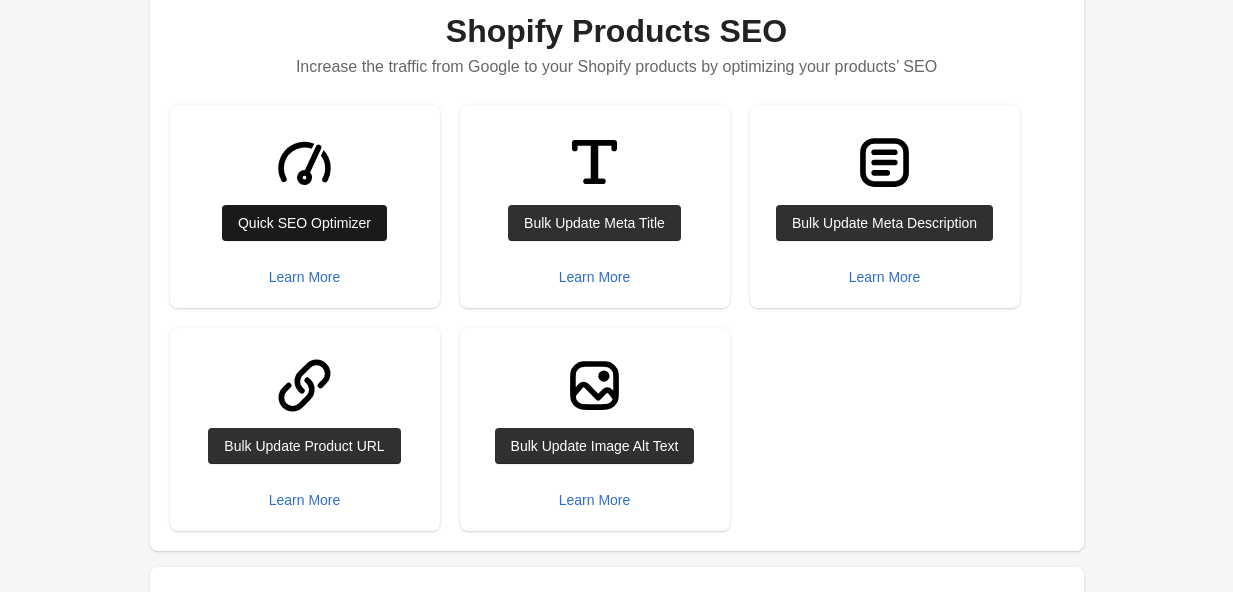 click on "Quick SEO Optimizer" at bounding box center (304, 223) 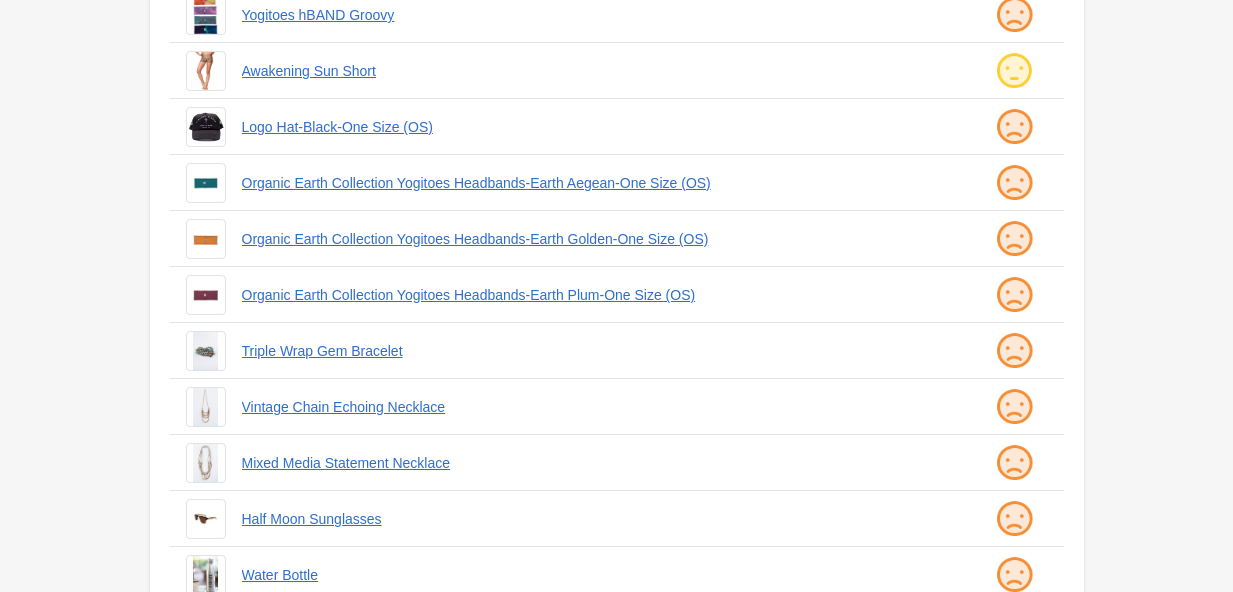 scroll, scrollTop: 0, scrollLeft: 0, axis: both 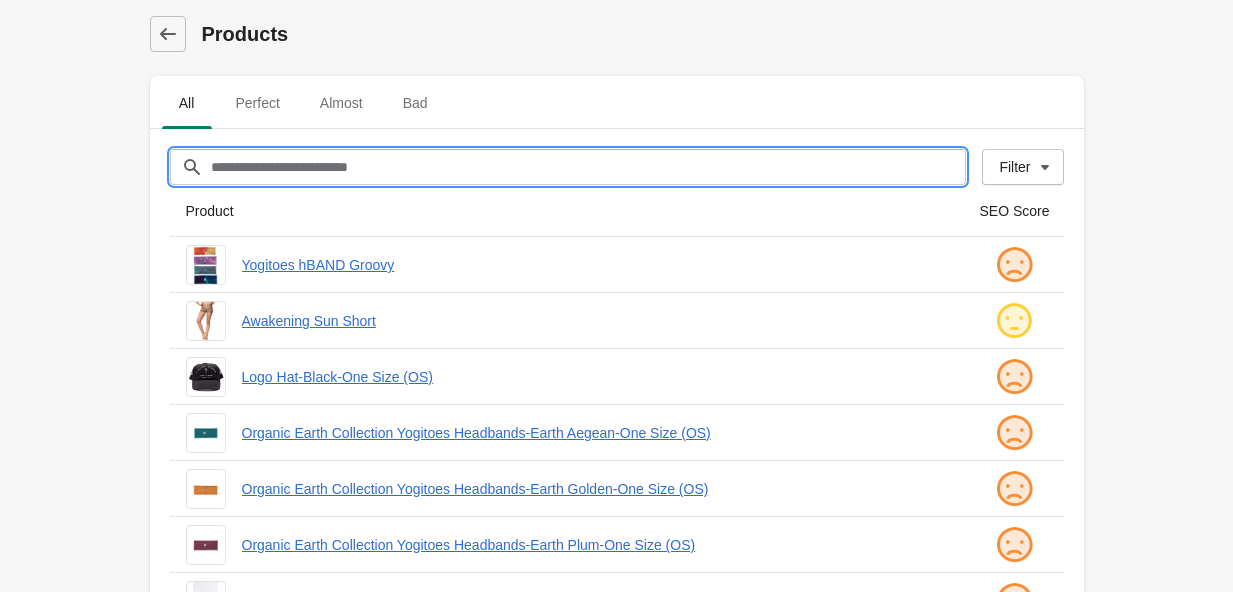 click on "Filter[title]" at bounding box center (588, 167) 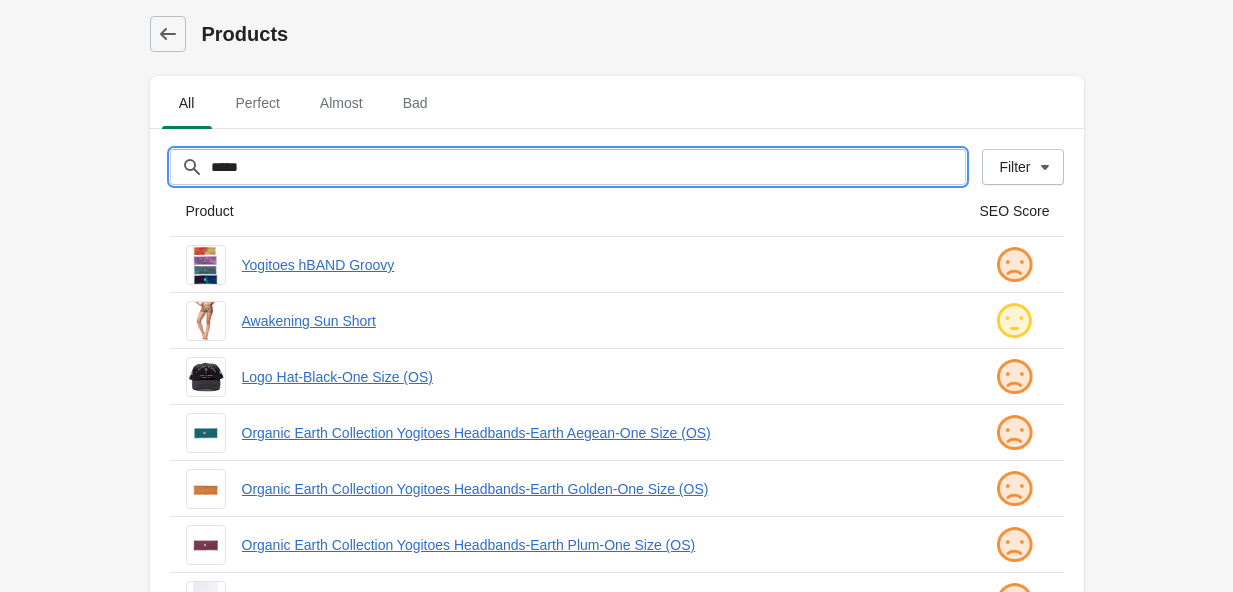 type on "*****" 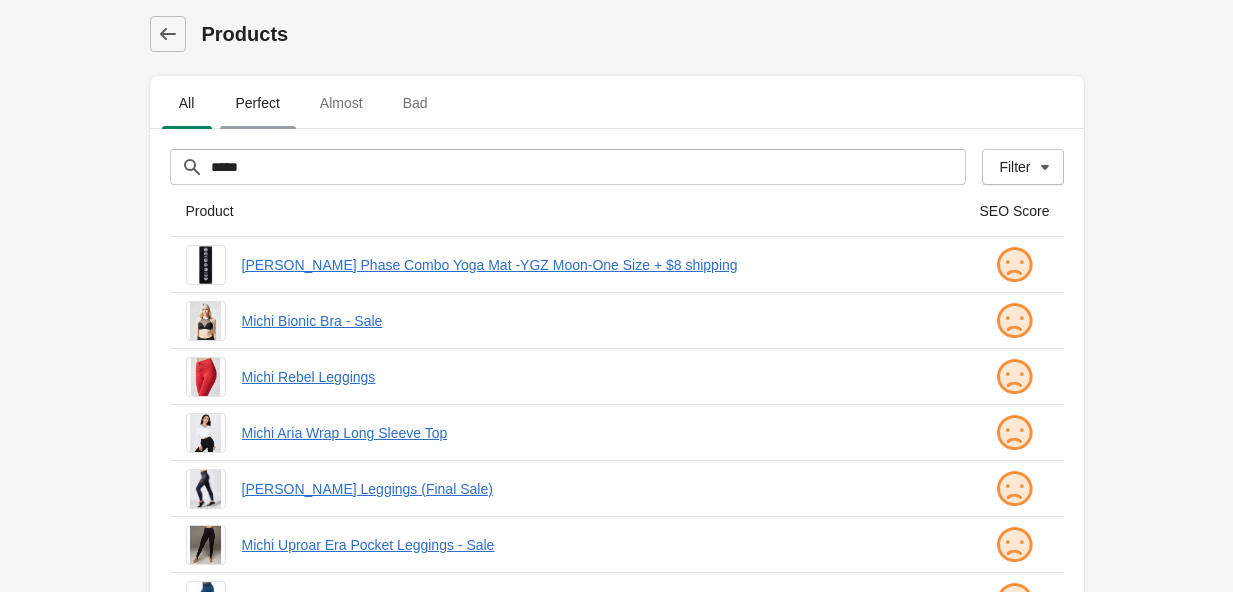 click on "Perfect" at bounding box center (258, 103) 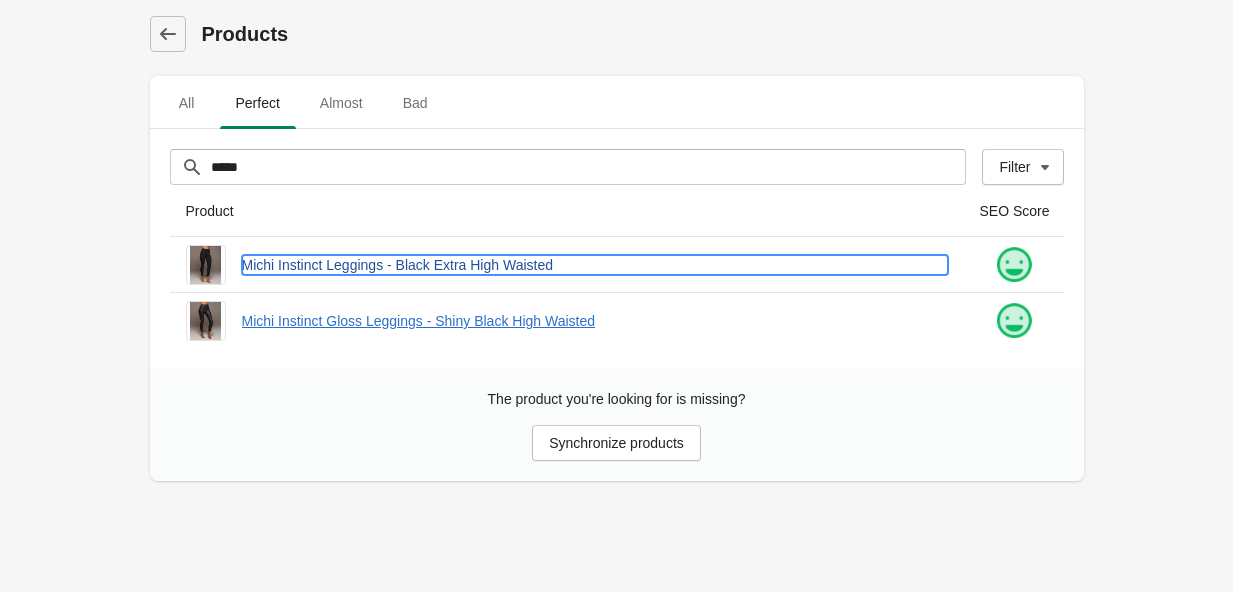 click on "Michi Instinct Leggings - Black Extra High Waisted" at bounding box center [595, 265] 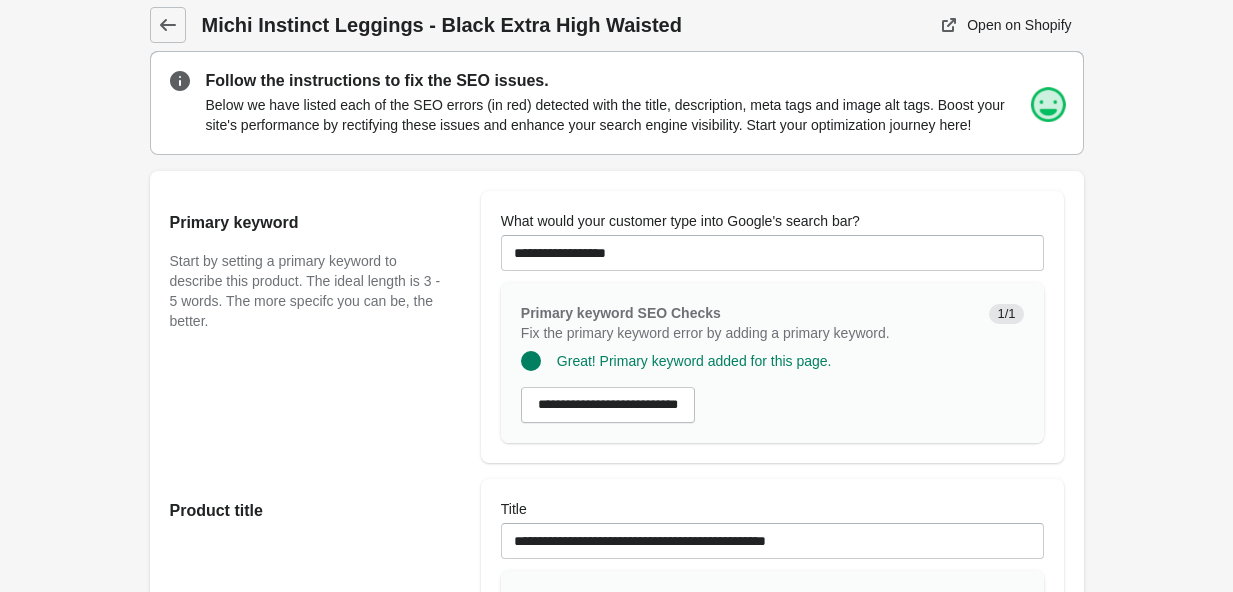 scroll, scrollTop: 0, scrollLeft: 0, axis: both 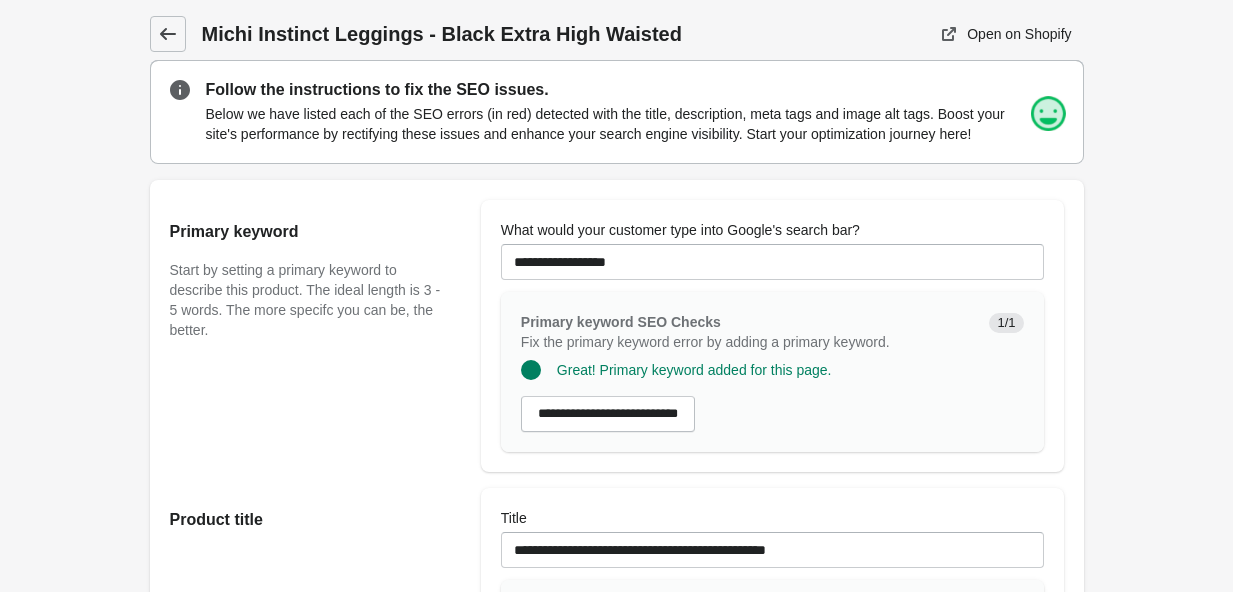 click 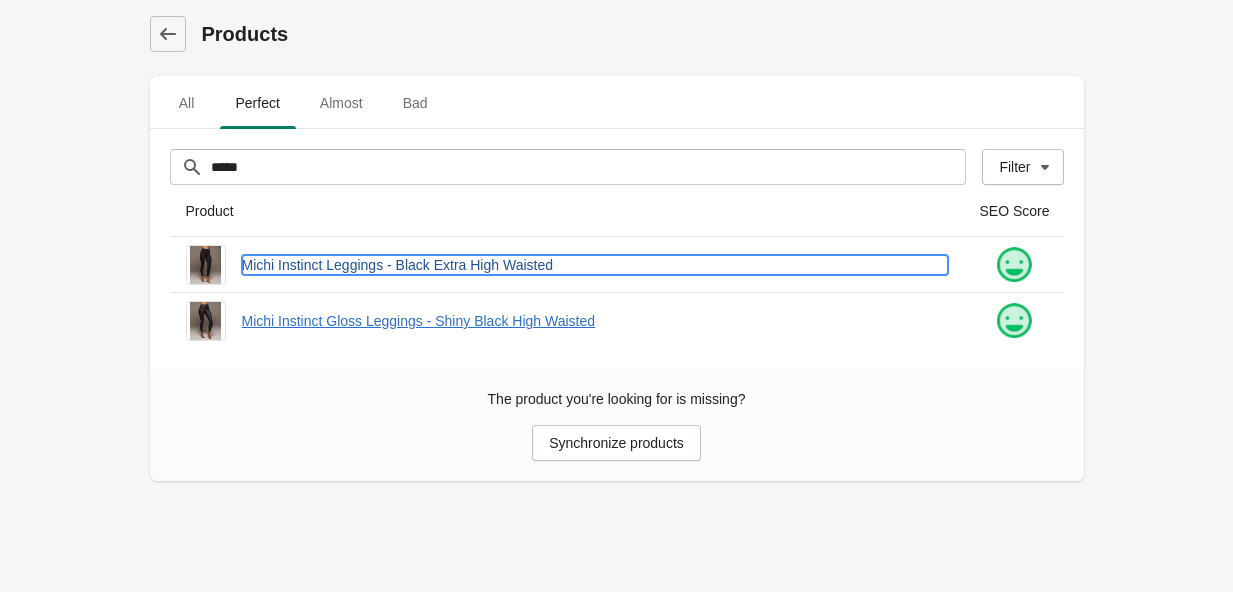 click on "Michi Instinct Leggings - Black Extra High Waisted" at bounding box center (595, 265) 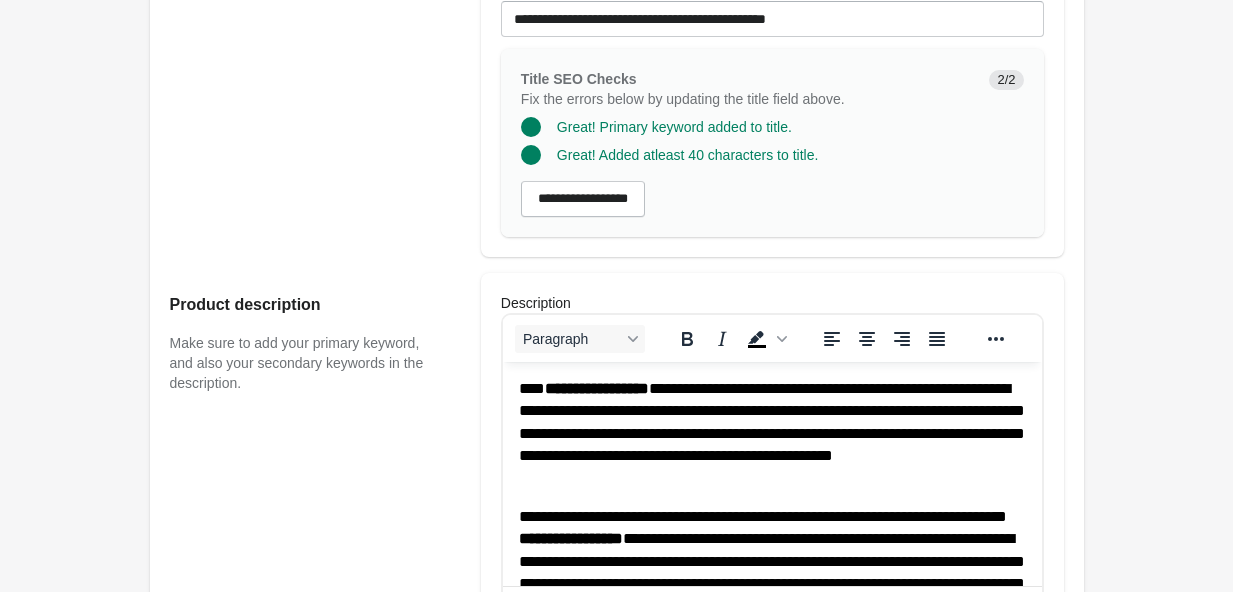 scroll, scrollTop: 0, scrollLeft: 0, axis: both 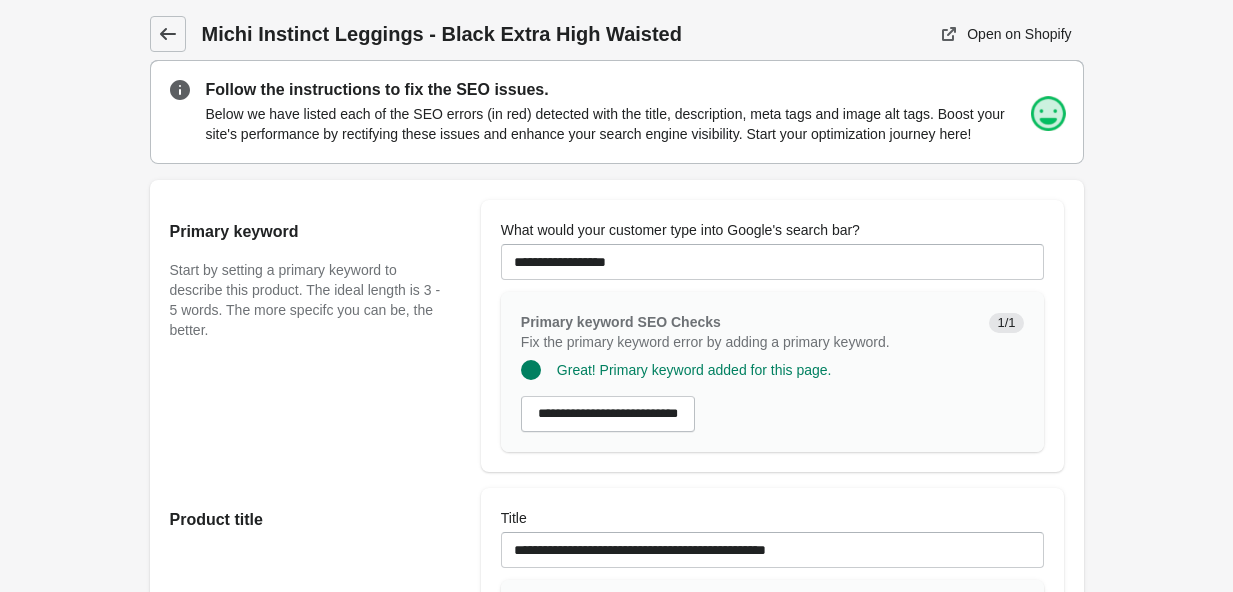 click at bounding box center (168, 34) 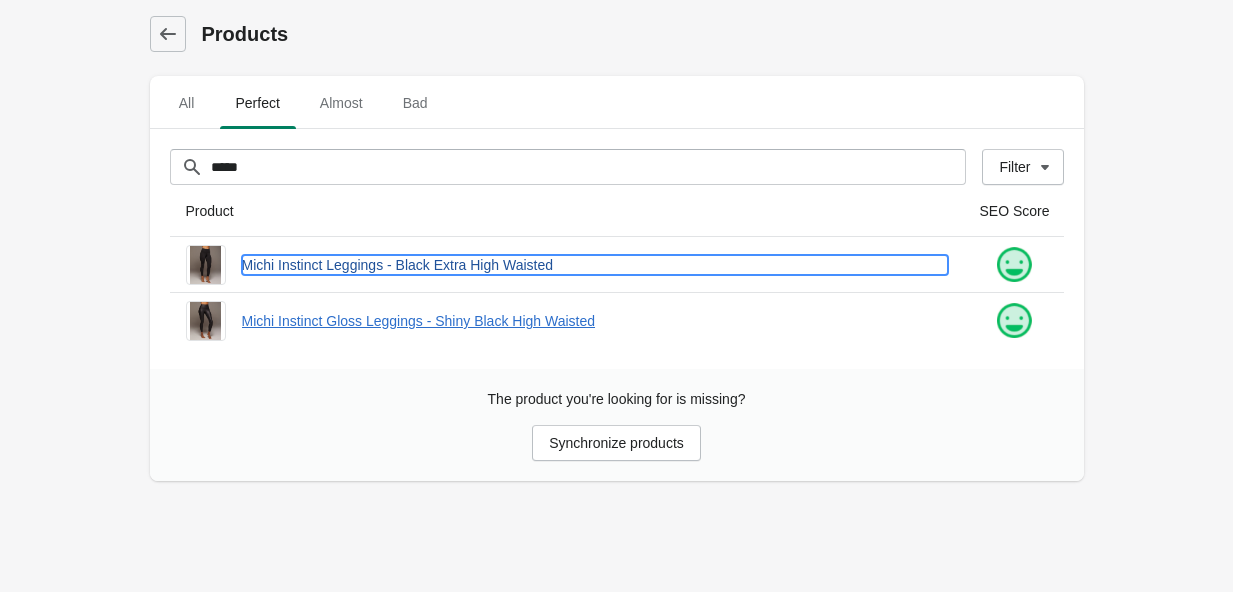 click on "Michi Instinct Leggings - Black Extra High Waisted" at bounding box center (595, 265) 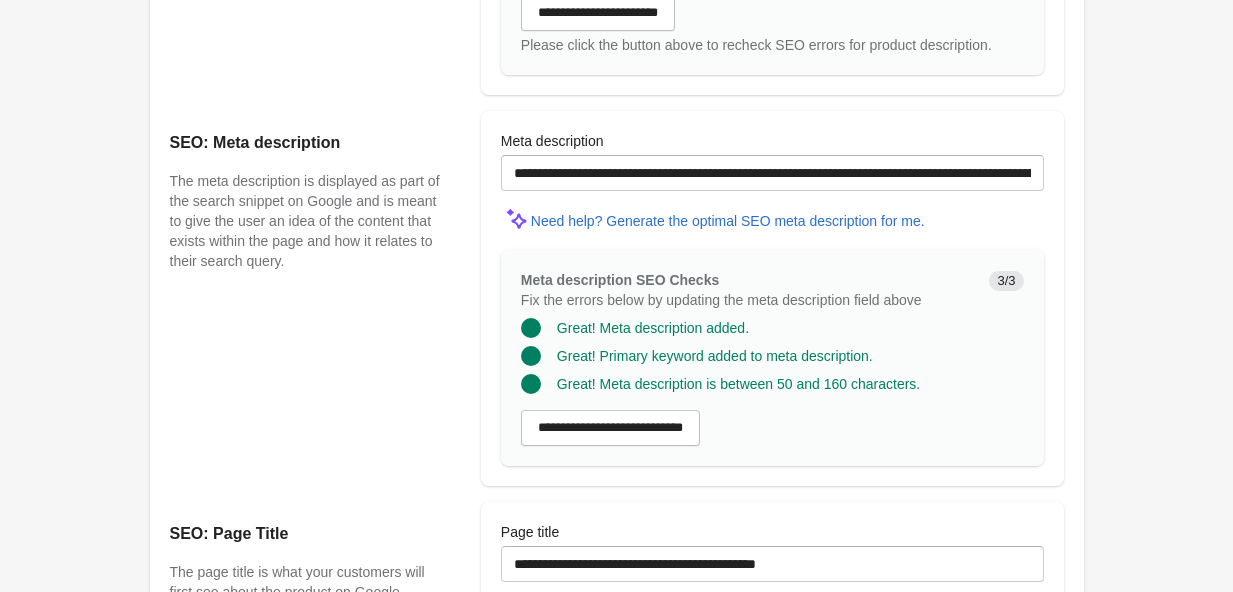 scroll, scrollTop: 1322, scrollLeft: 0, axis: vertical 